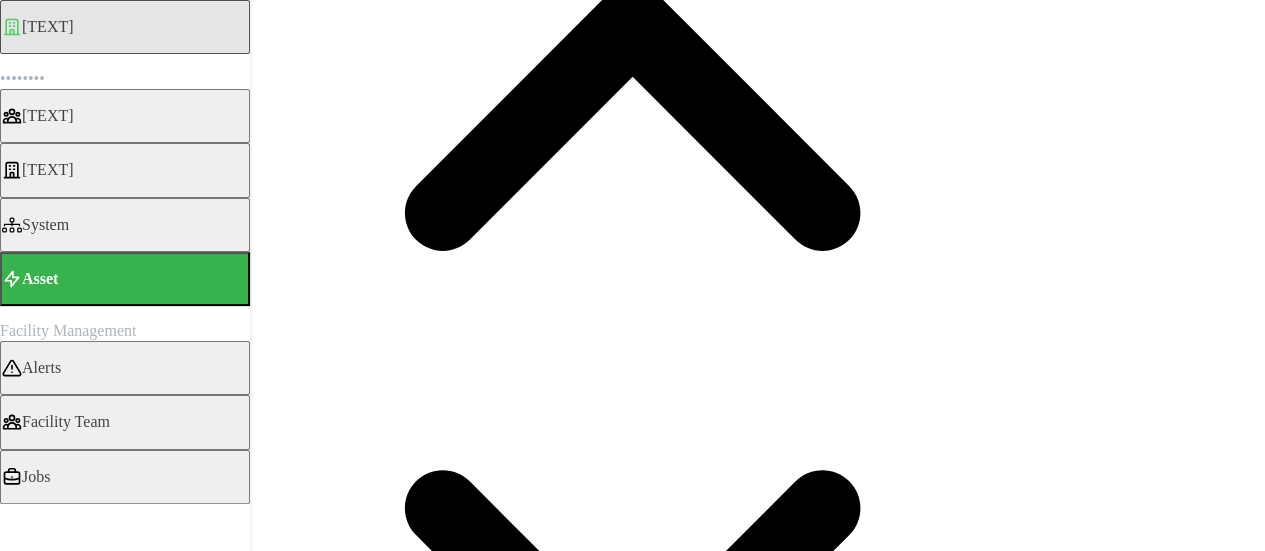 scroll, scrollTop: 297, scrollLeft: 0, axis: vertical 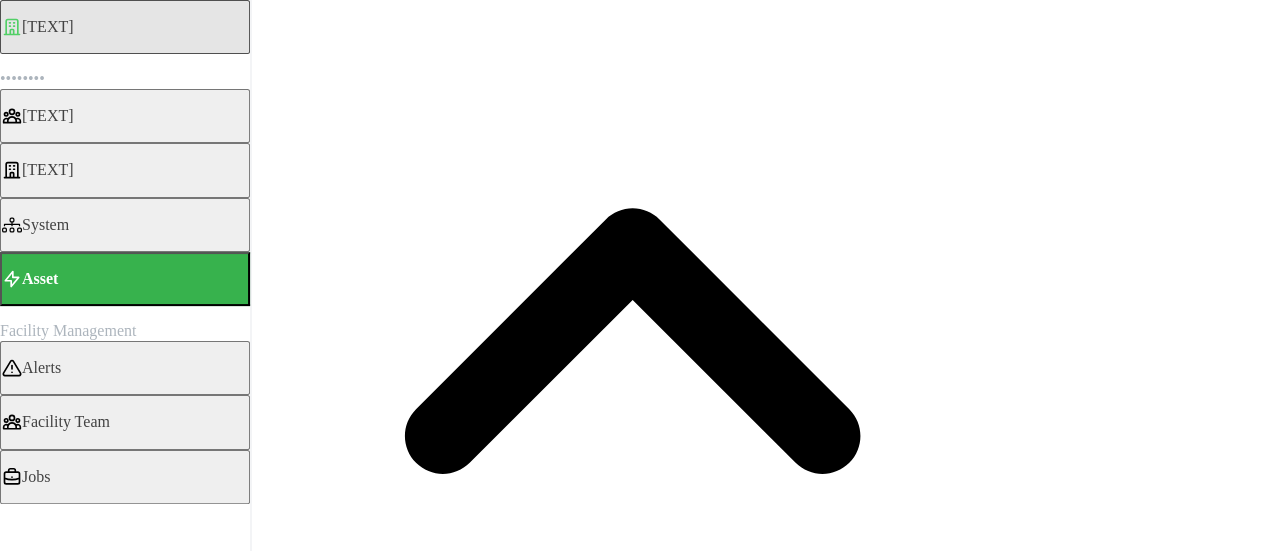 click on "[DATE] - [DATE]" at bounding box center (100, 9059) 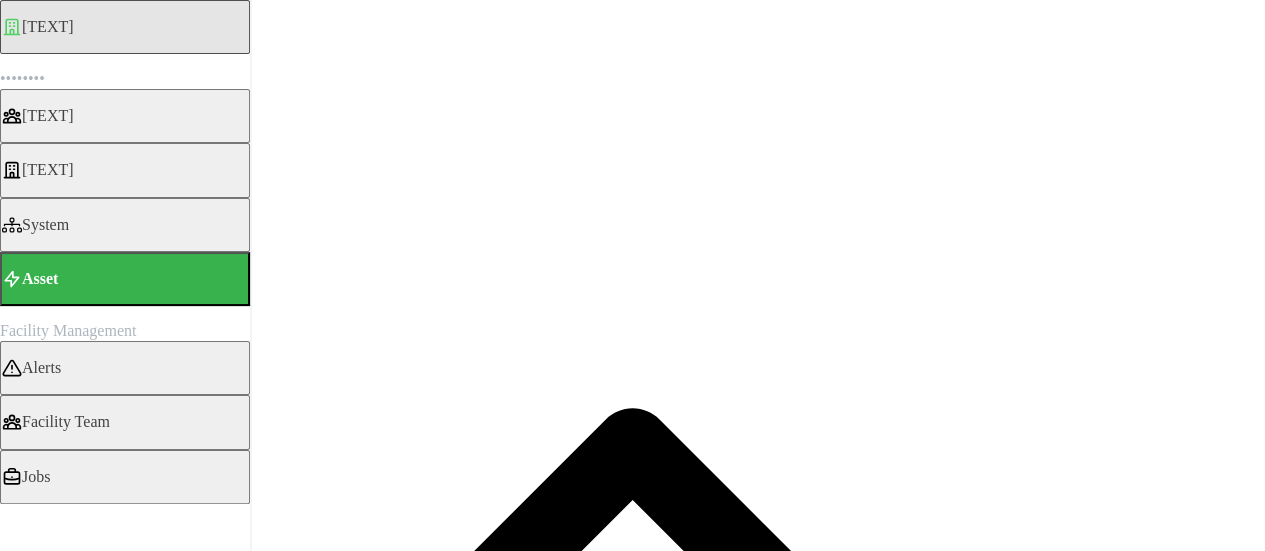 drag, startPoint x: 1194, startPoint y: 415, endPoint x: 1026, endPoint y: 245, distance: 239.00627 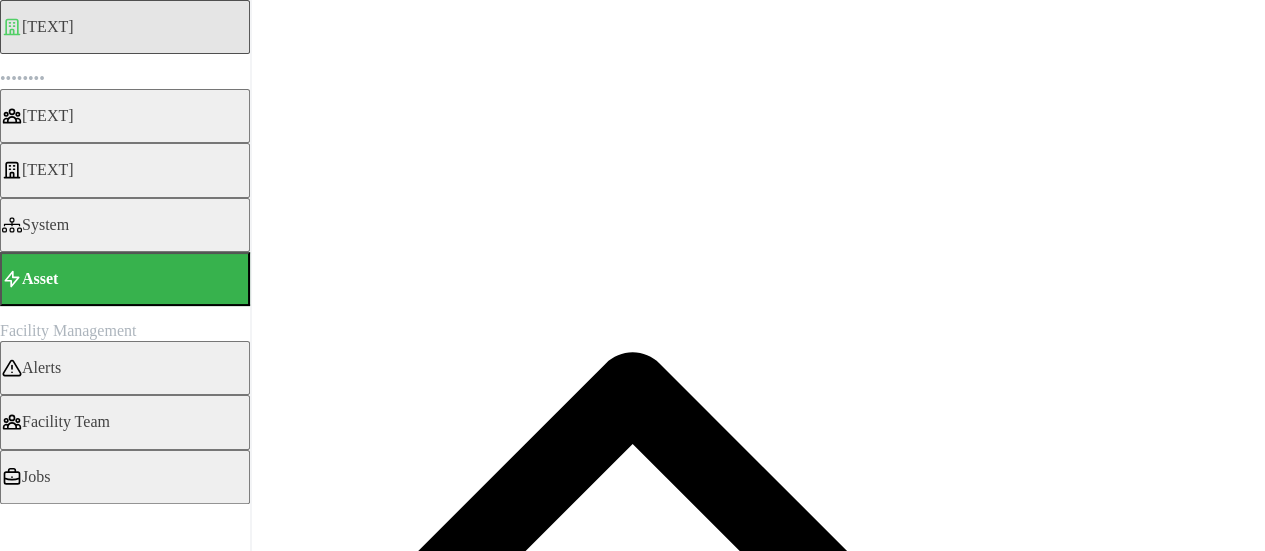 scroll, scrollTop: 0, scrollLeft: 0, axis: both 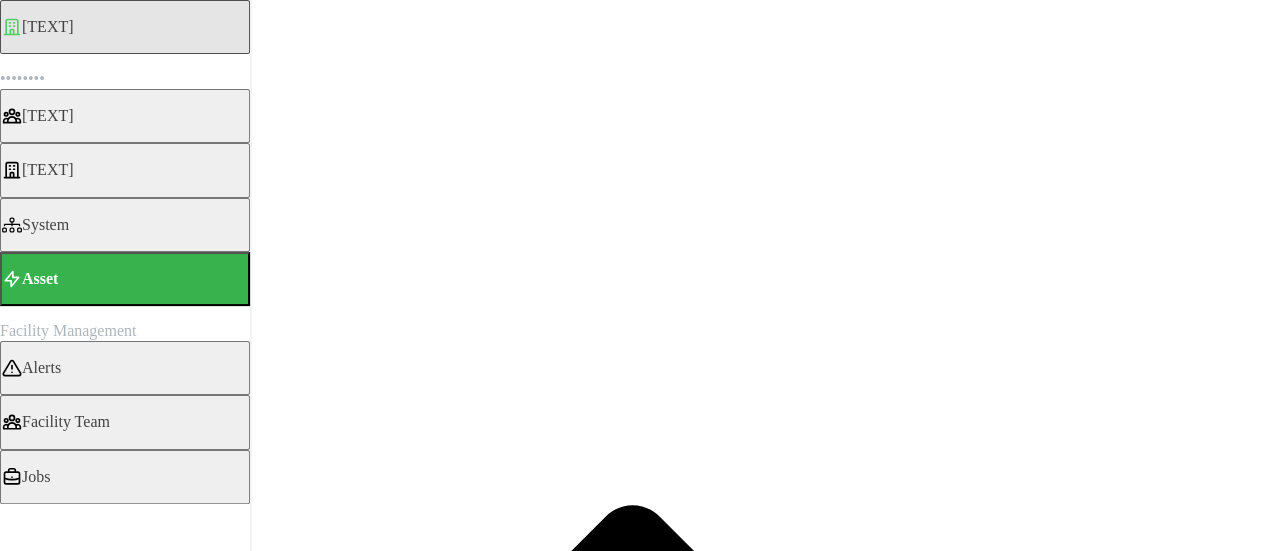 click on "4 locations selected" at bounding box center (70, 1547) 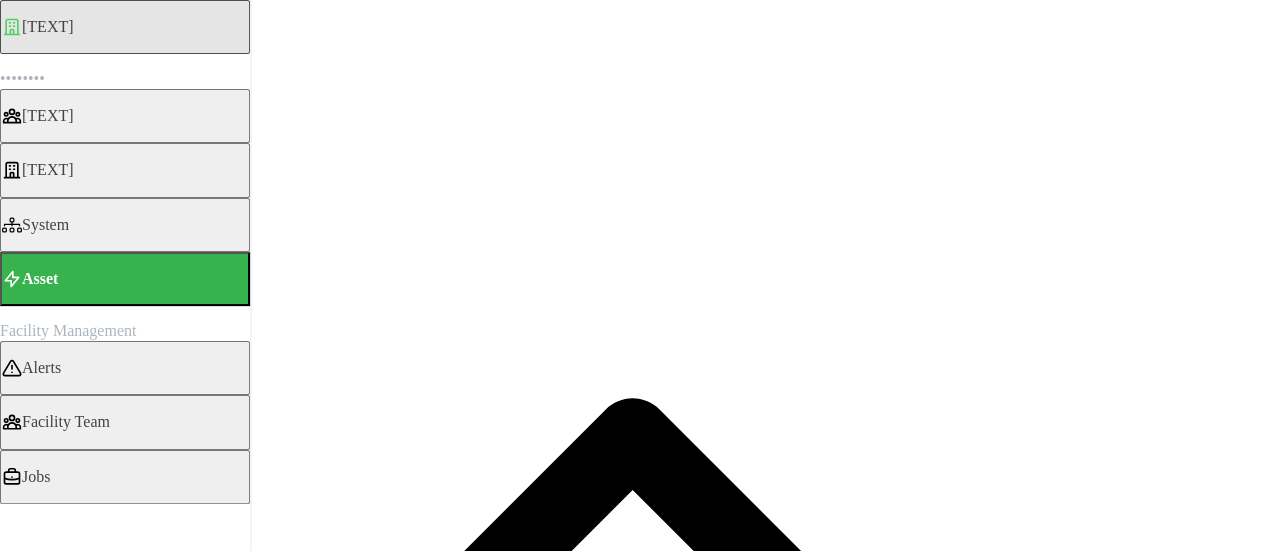 scroll, scrollTop: 100, scrollLeft: 0, axis: vertical 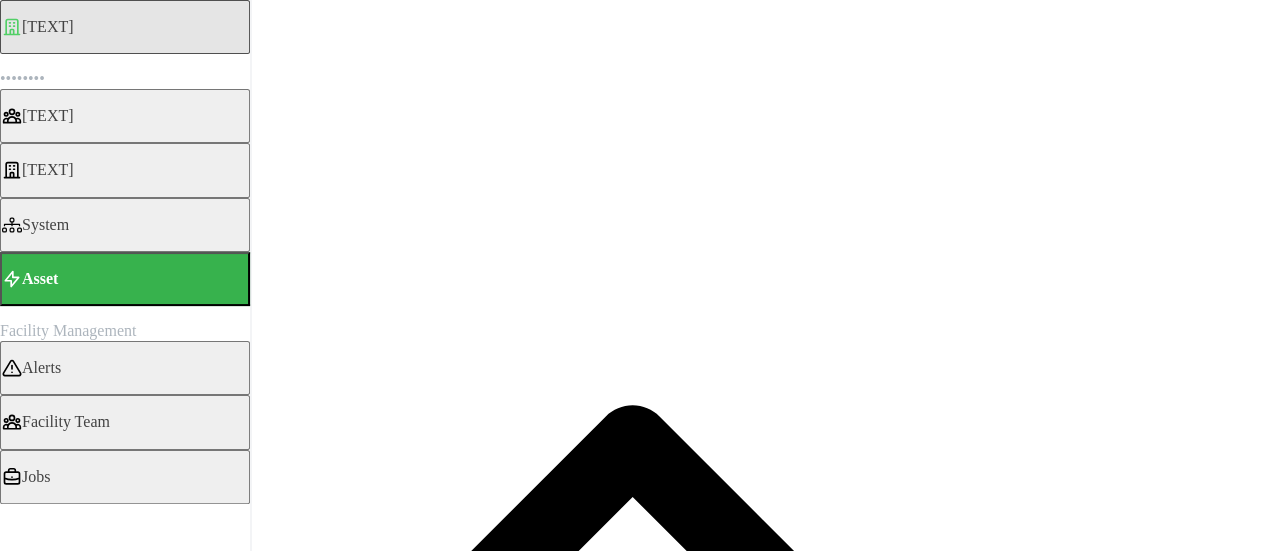 click on "Electric Energy Sensor export real (Phase ABC)" at bounding box center [6, 5411] 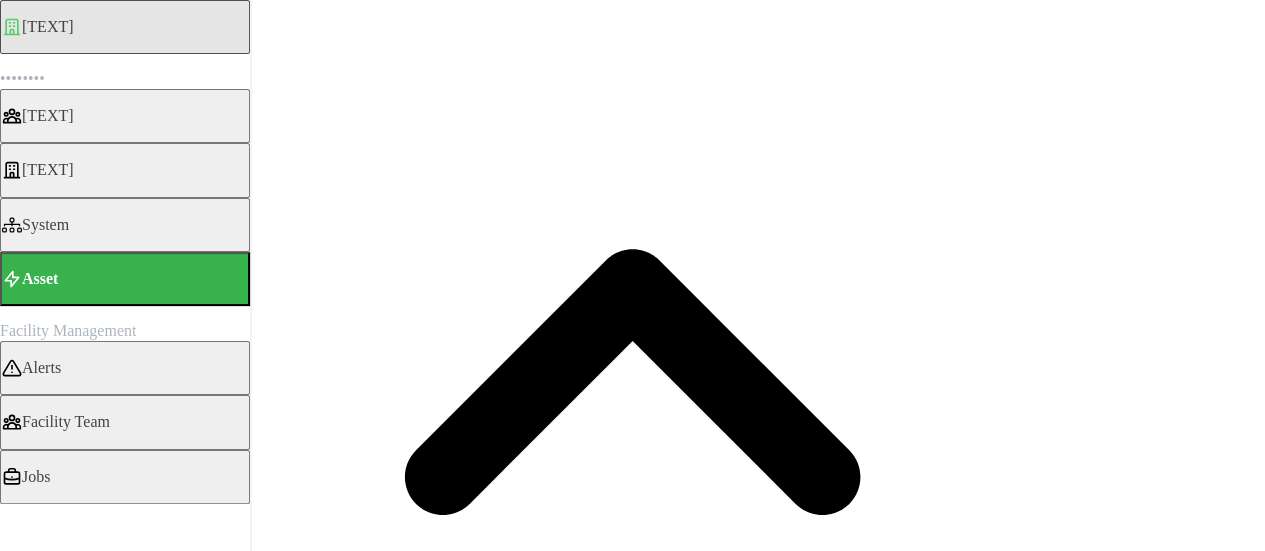 scroll, scrollTop: 400, scrollLeft: 0, axis: vertical 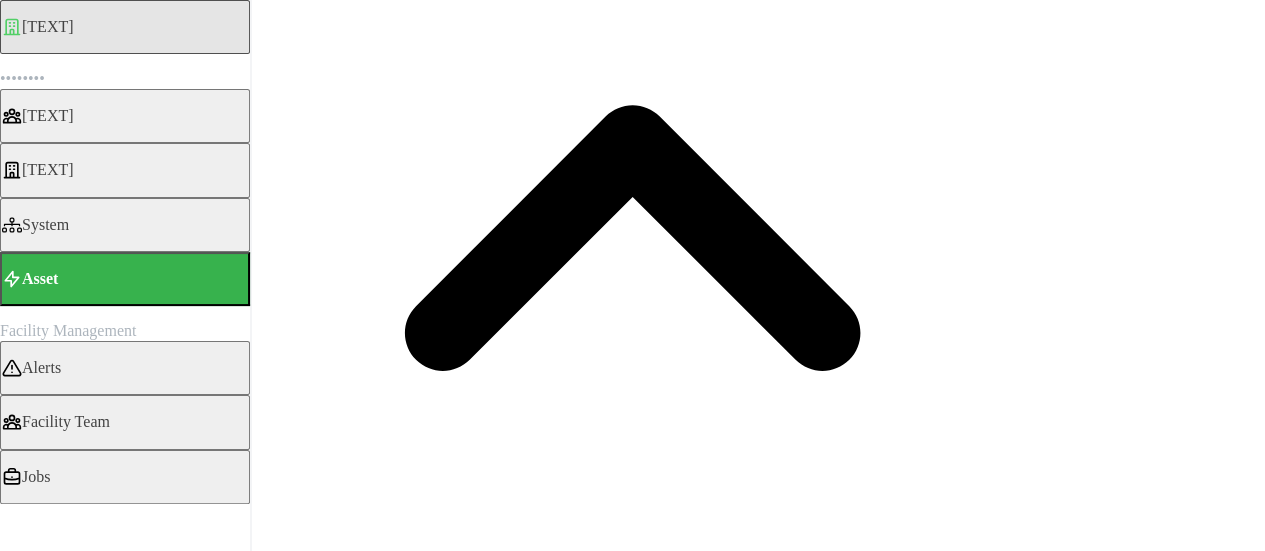 click on "Render chart" at bounding box center (61, 11604) 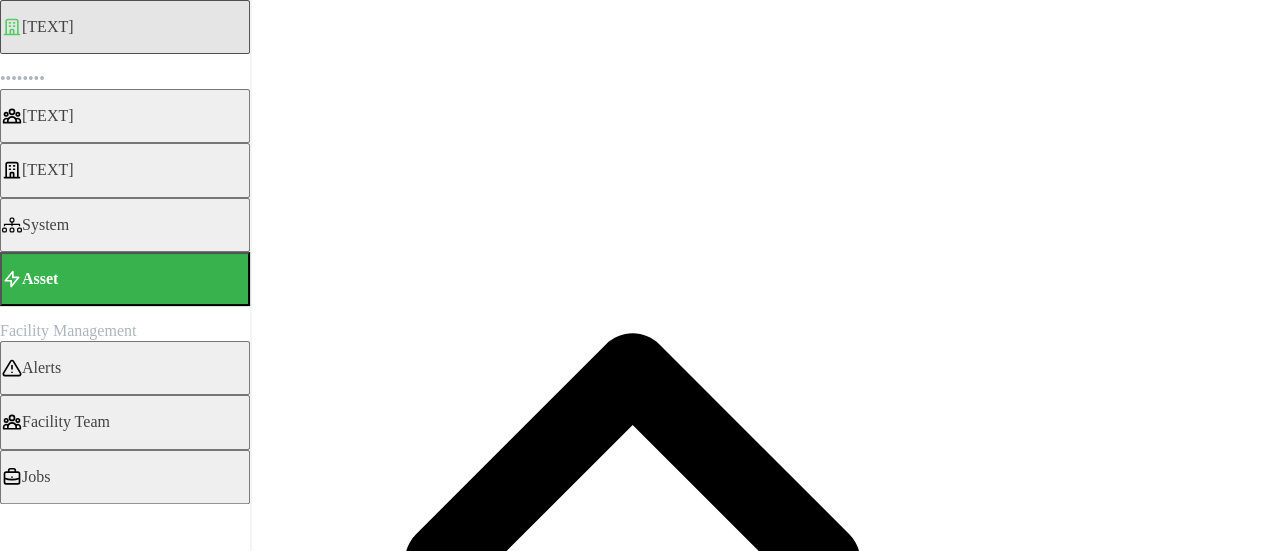 scroll, scrollTop: 200, scrollLeft: 0, axis: vertical 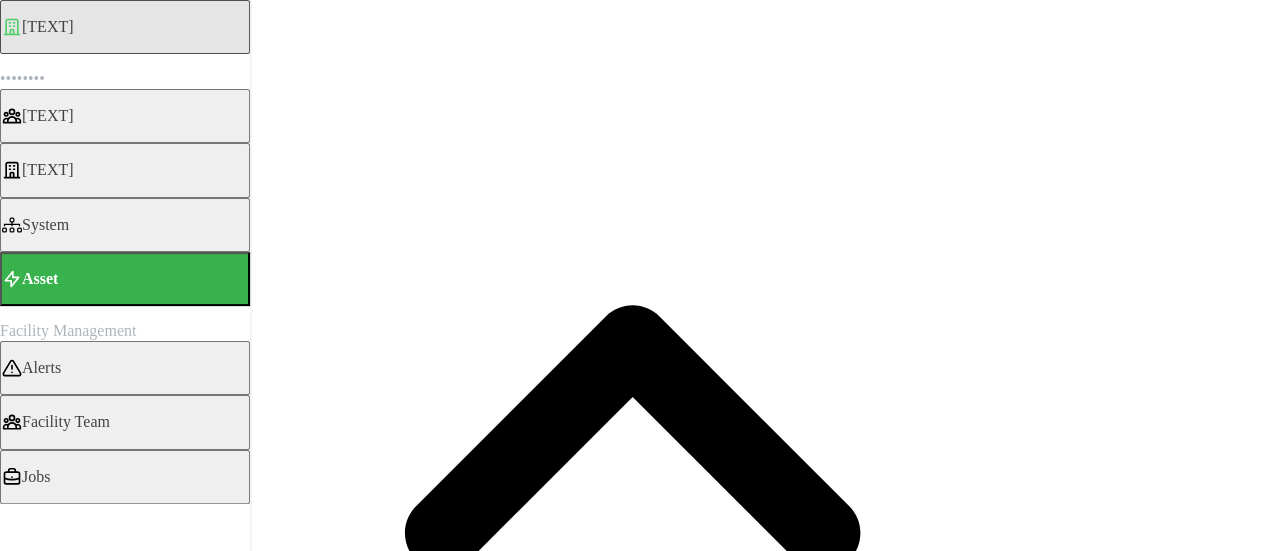 drag, startPoint x: 952, startPoint y: 384, endPoint x: 940, endPoint y: 384, distance: 12 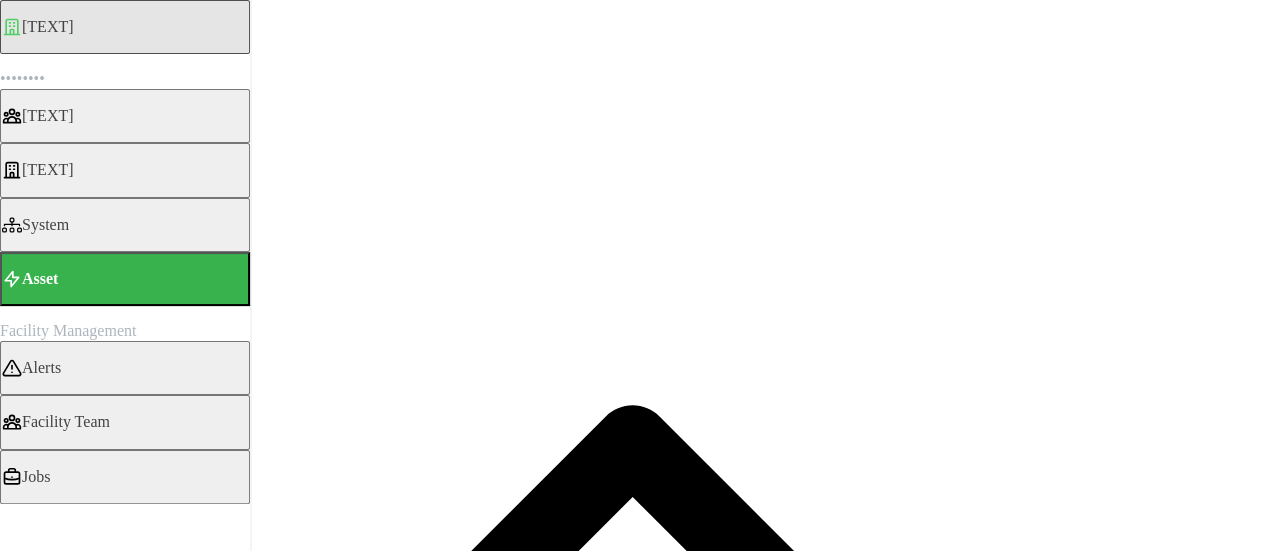 click on "15" at bounding box center [551, 14232] 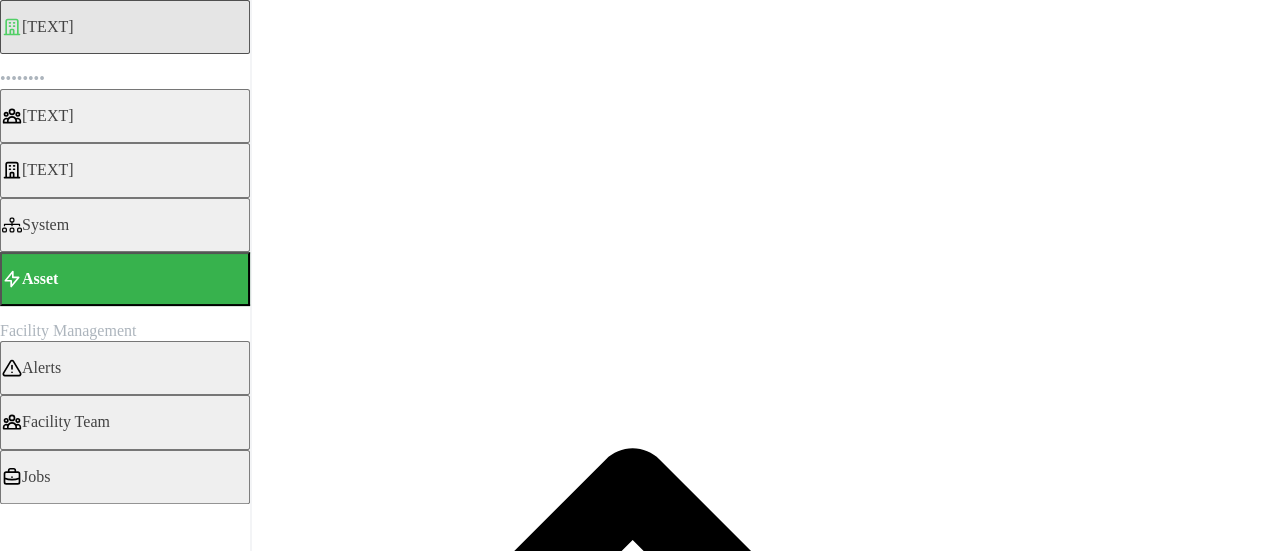 scroll, scrollTop: 0, scrollLeft: 0, axis: both 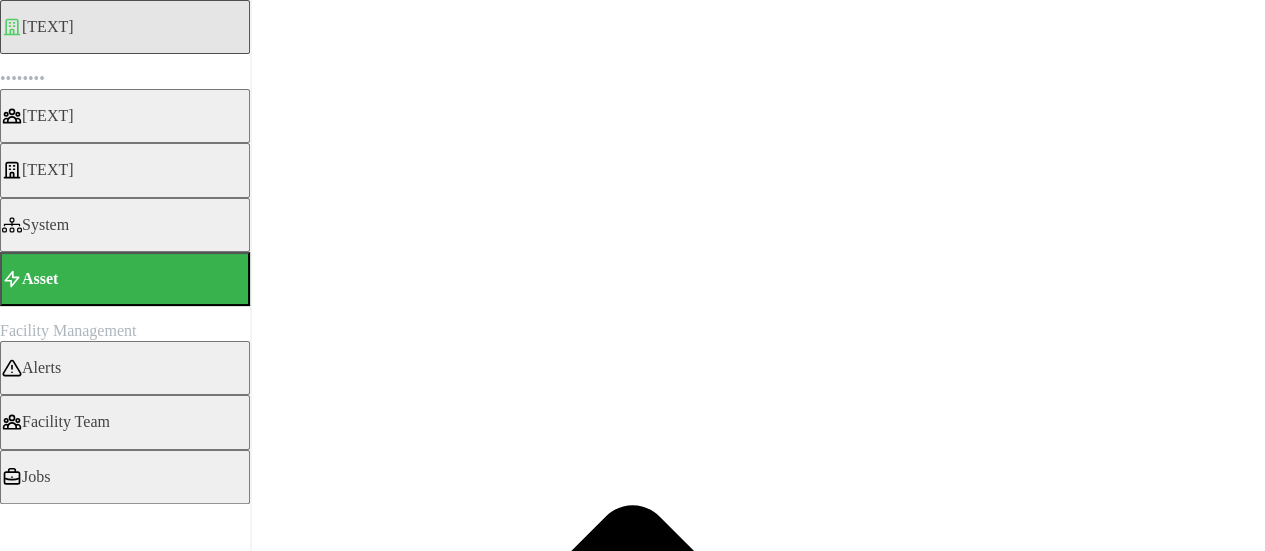click on "1h" at bounding box center [21, 1732] 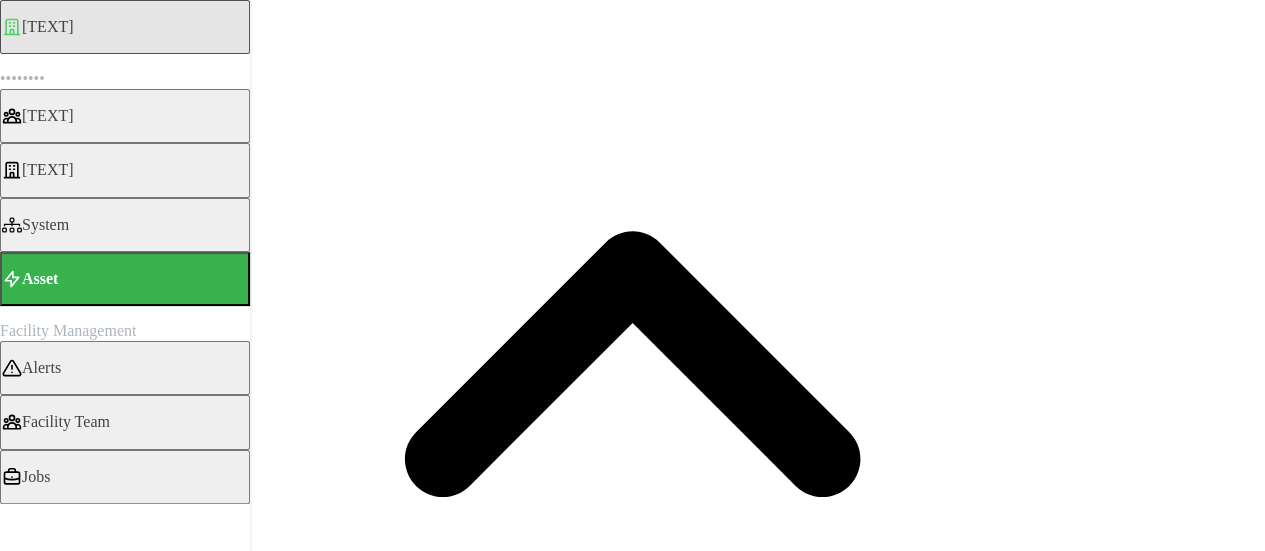 scroll, scrollTop: 300, scrollLeft: 0, axis: vertical 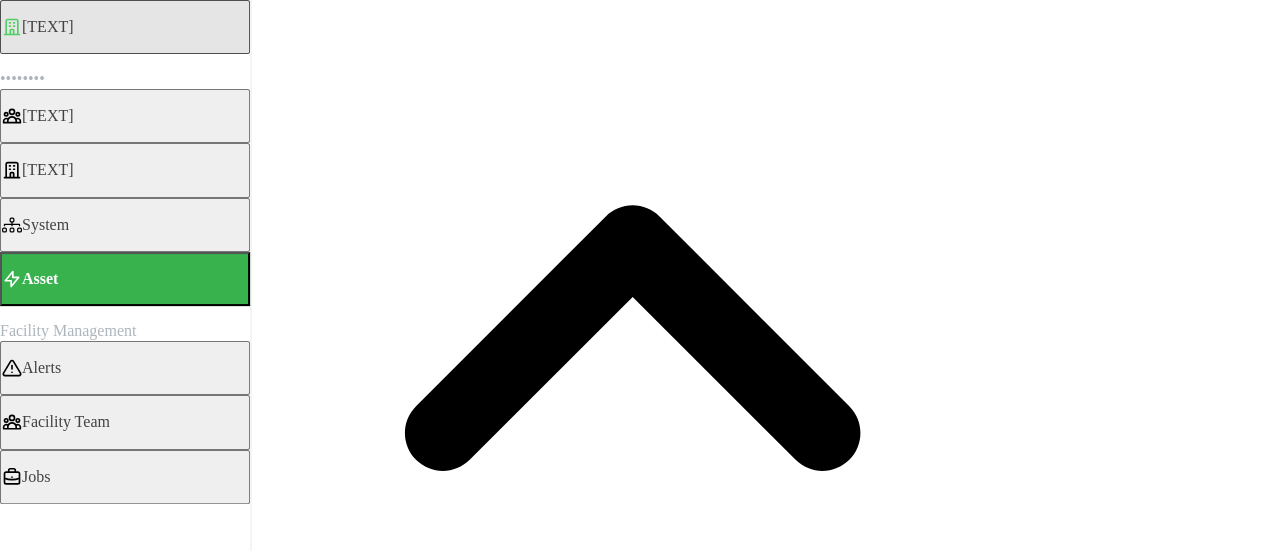 click on "Render chart" at bounding box center [61, 11704] 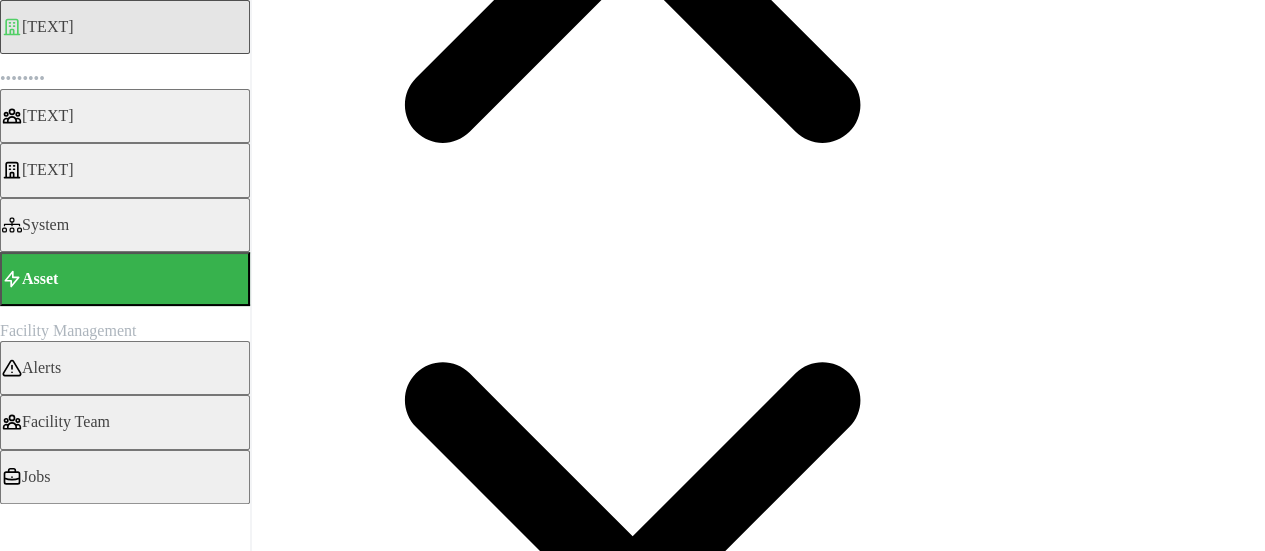 scroll, scrollTop: 697, scrollLeft: 0, axis: vertical 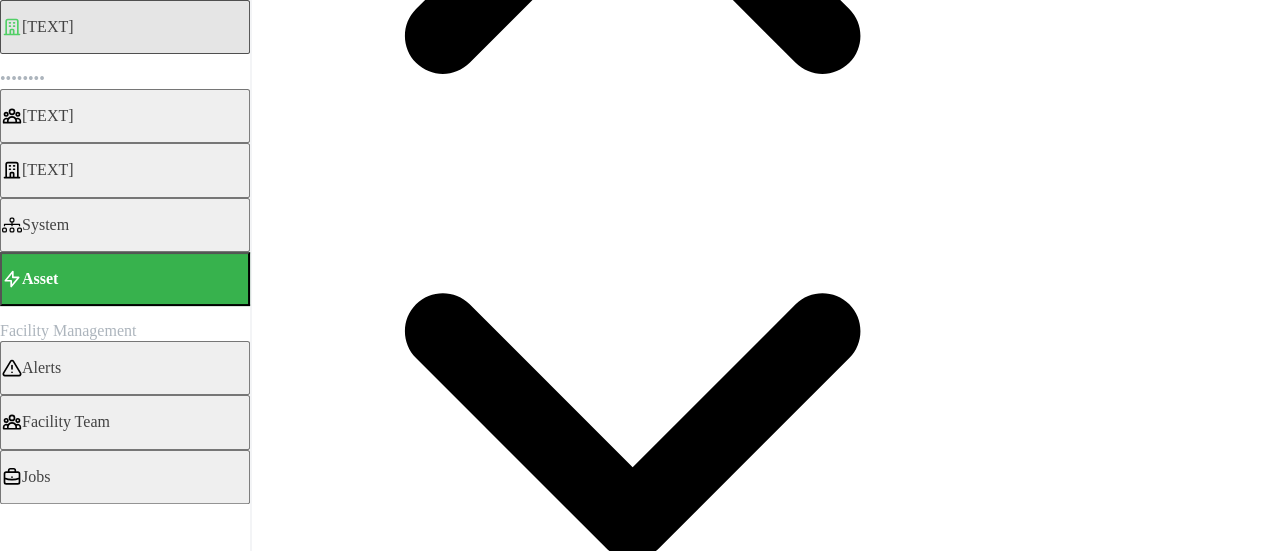 click at bounding box center [16, 11358] 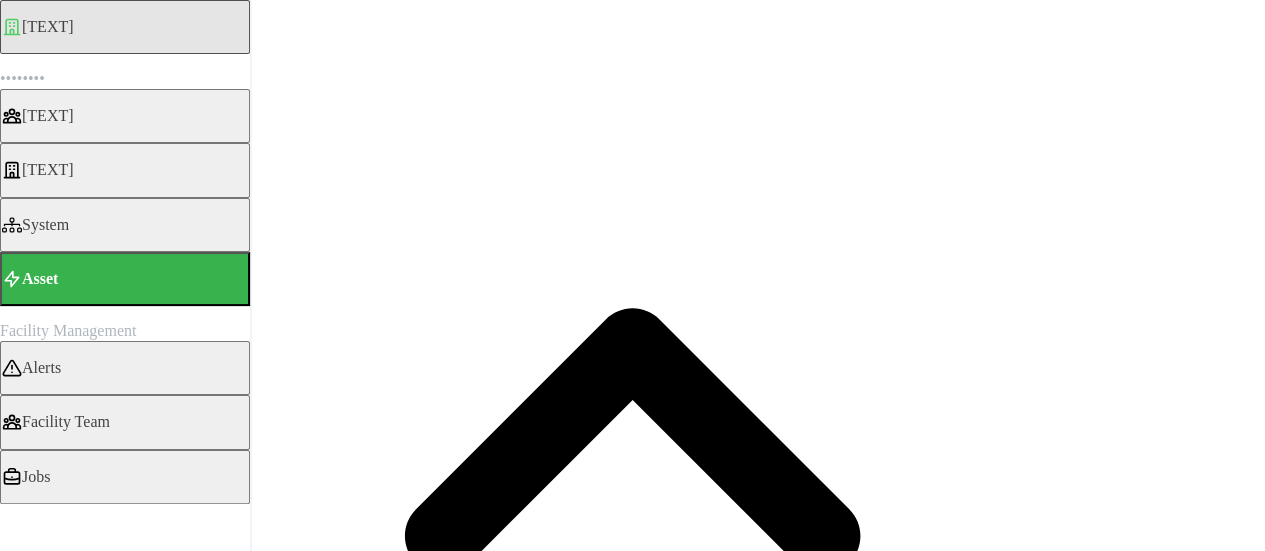 scroll, scrollTop: 297, scrollLeft: 0, axis: vertical 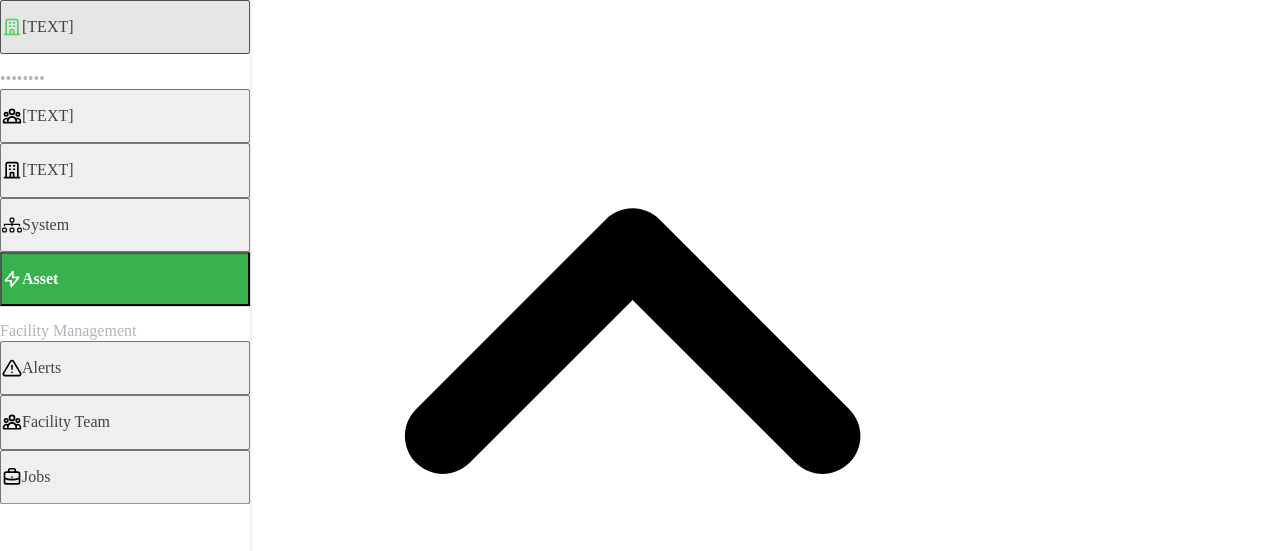 click on "[DATE] - [DATE]" at bounding box center [100, 9059] 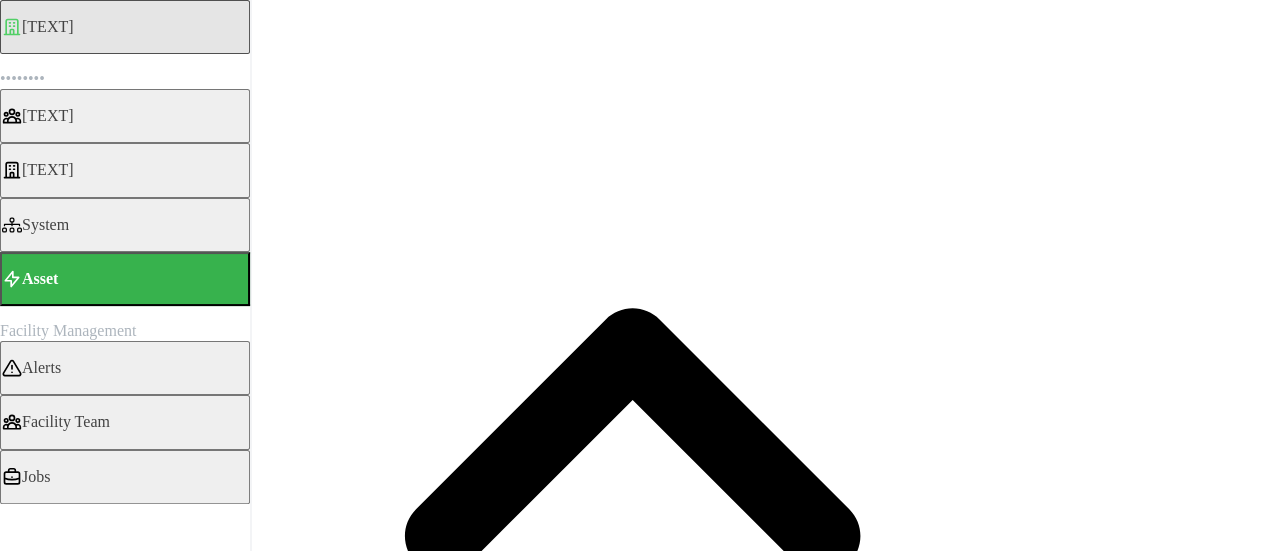 click at bounding box center (158, 13653) 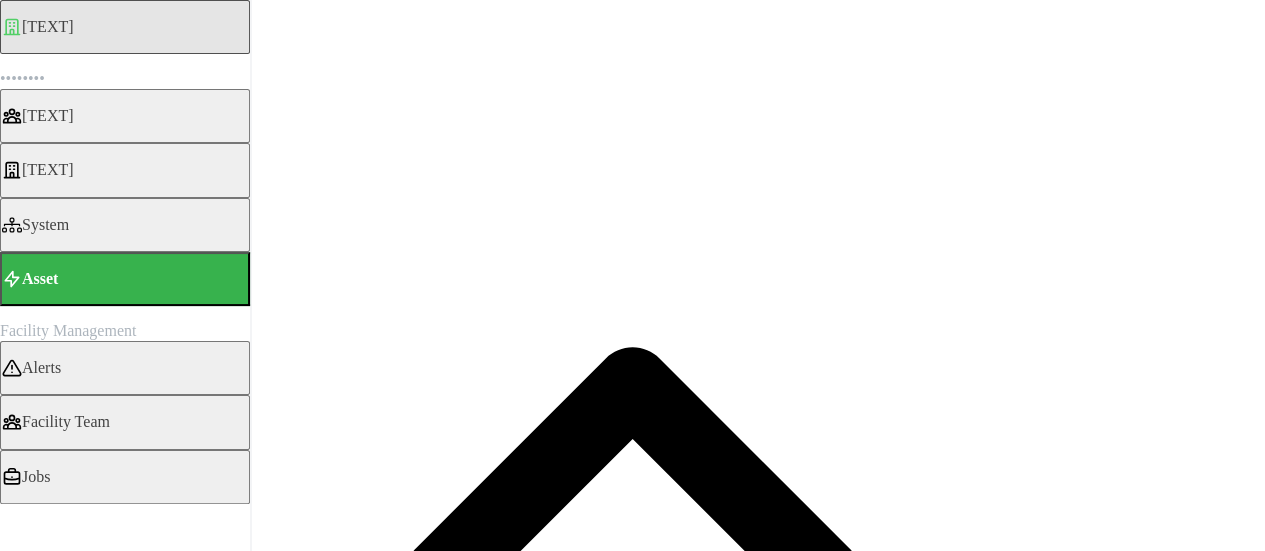 scroll, scrollTop: 200, scrollLeft: 0, axis: vertical 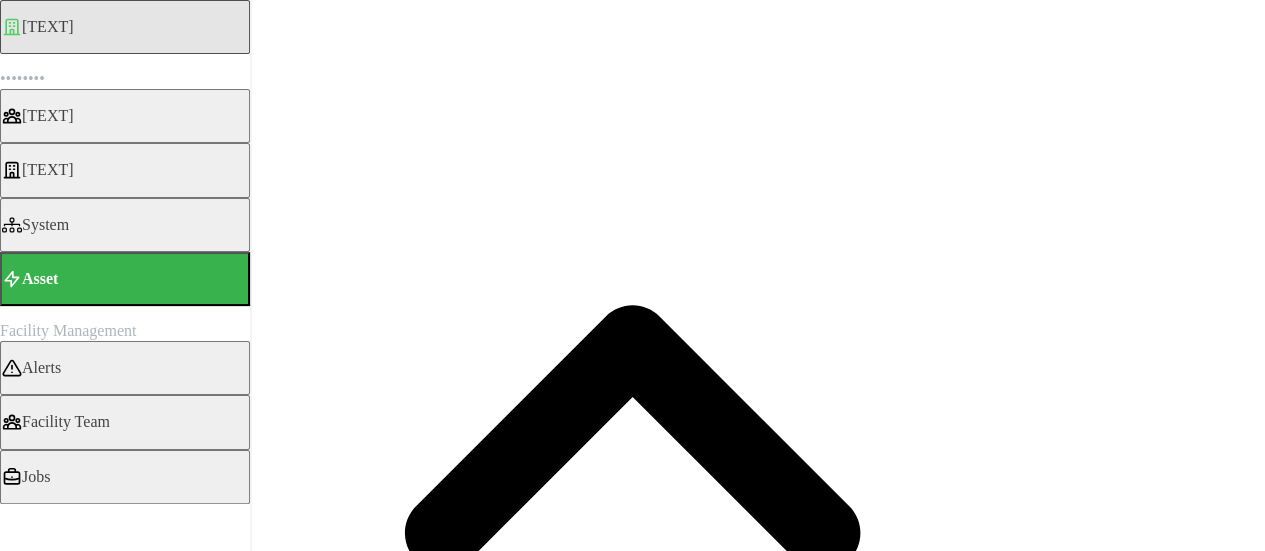 click on "Electric Energy Sensor export real (Phase ABC)" at bounding box center [6, 5311] 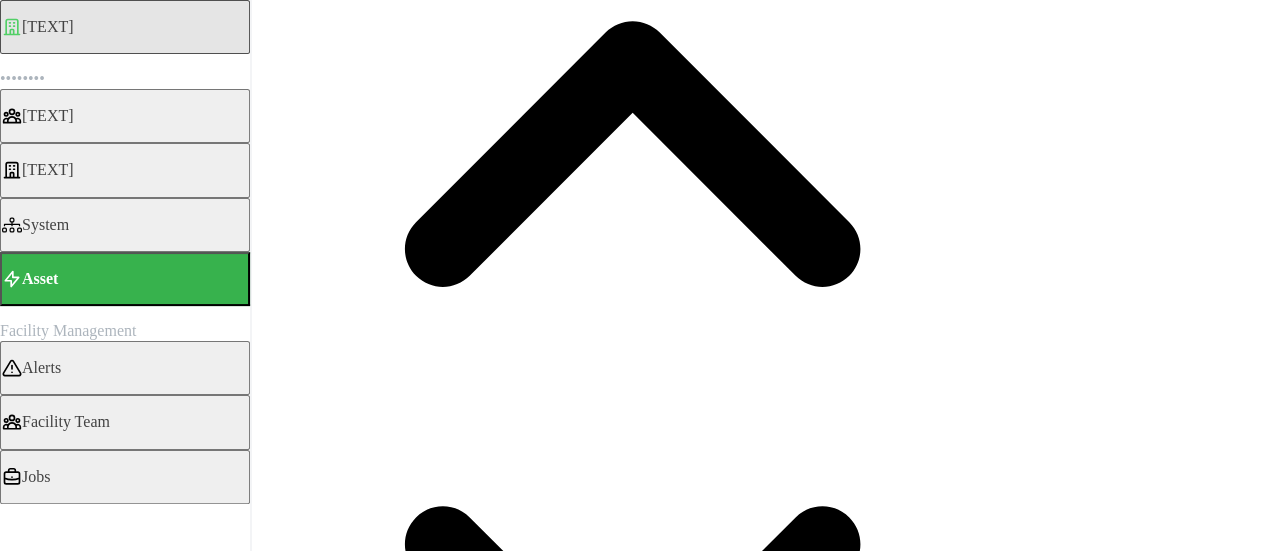 scroll, scrollTop: 500, scrollLeft: 0, axis: vertical 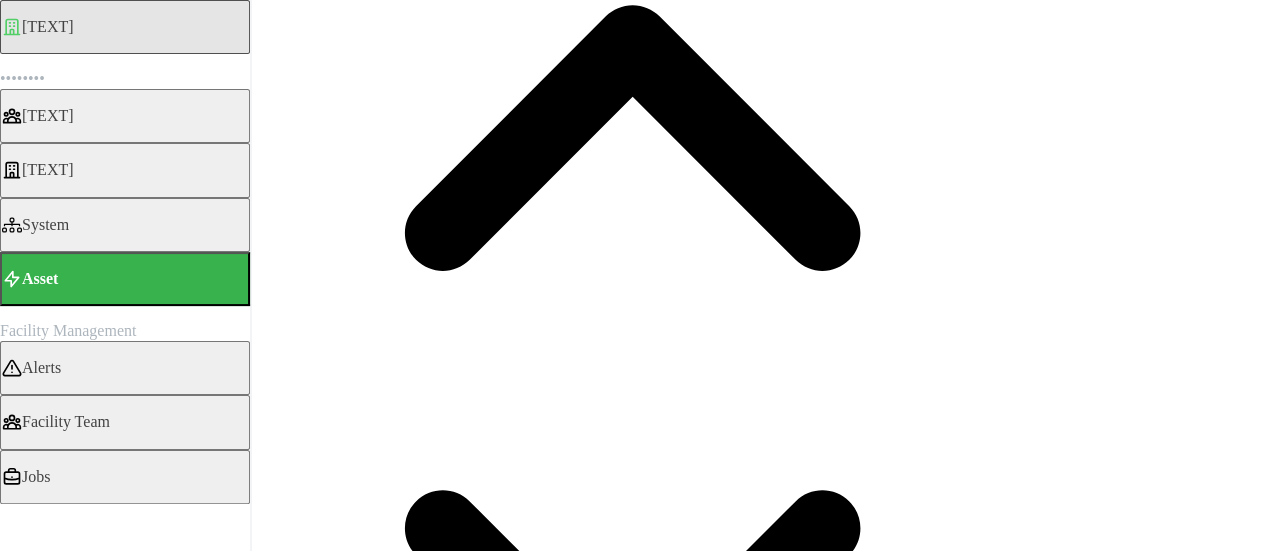 click at bounding box center (16, 11555) 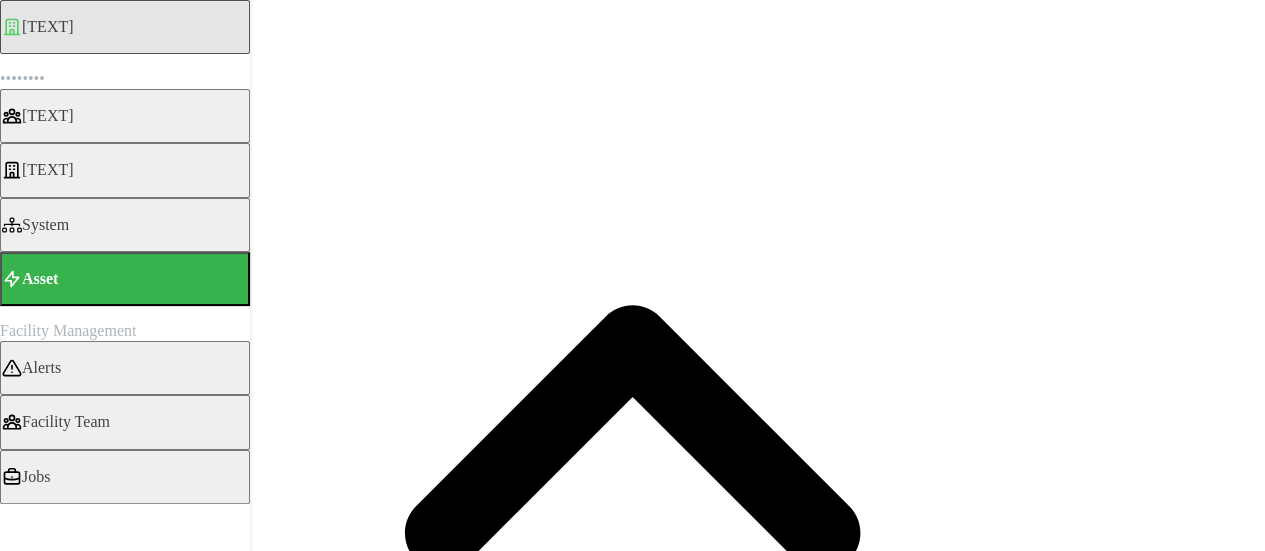 click on "Render chart" at bounding box center [61, 11804] 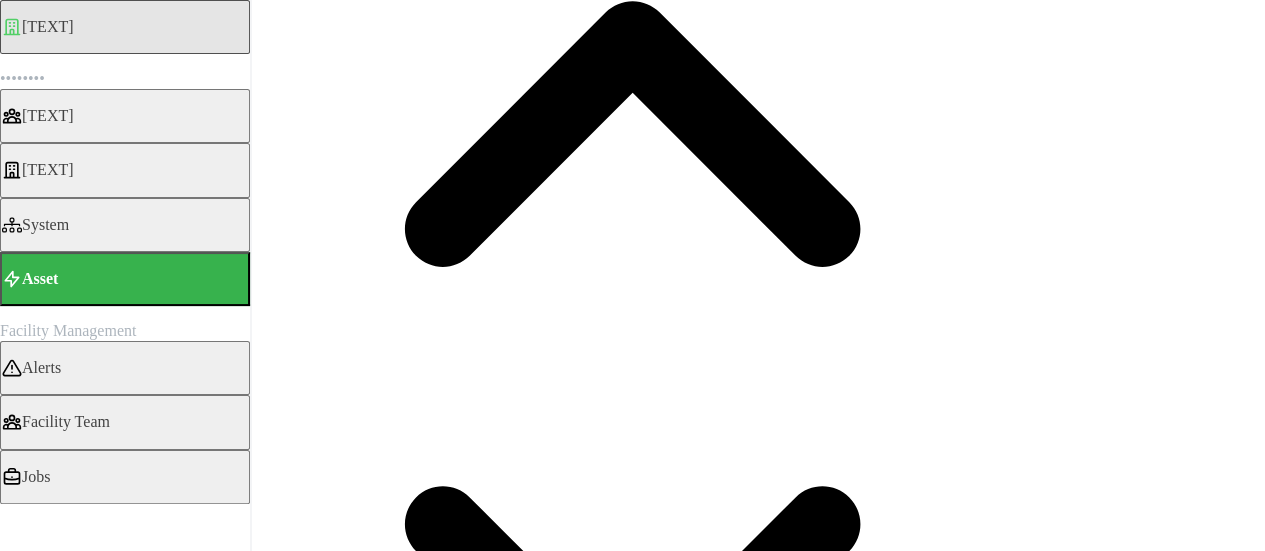 scroll, scrollTop: 600, scrollLeft: 0, axis: vertical 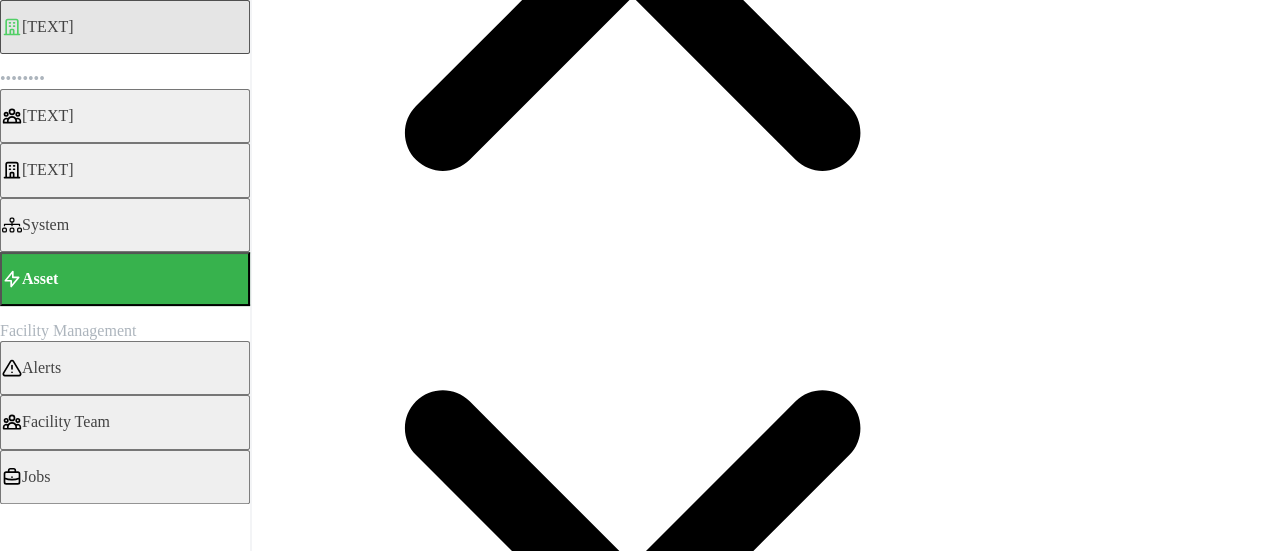 click at bounding box center (16, 11455) 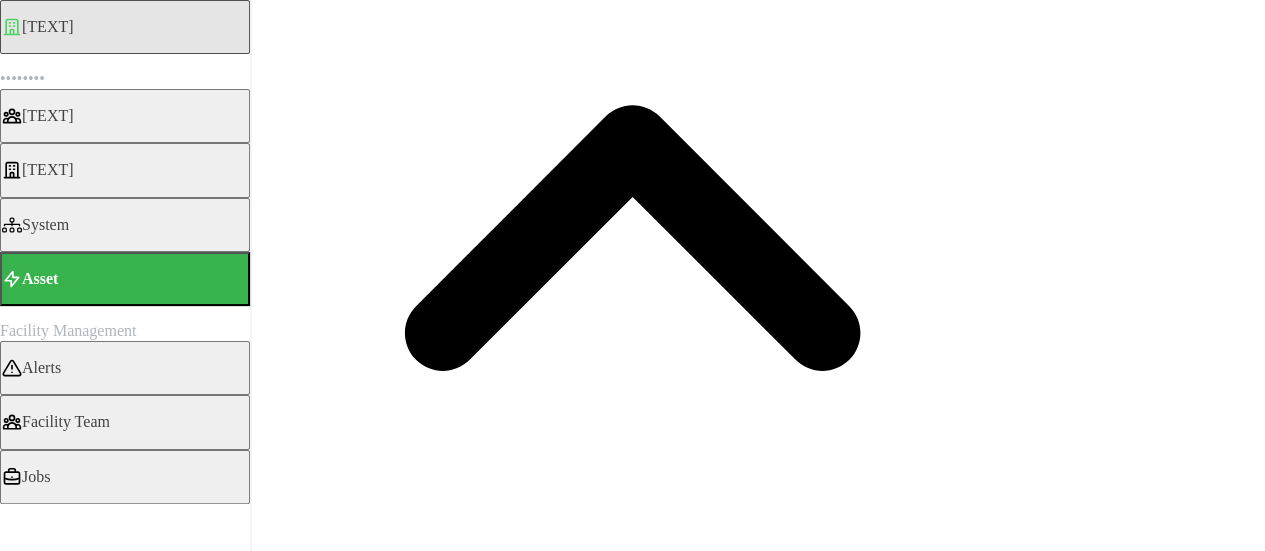 click on "[DATE] - [DATE]" at bounding box center [100, 8956] 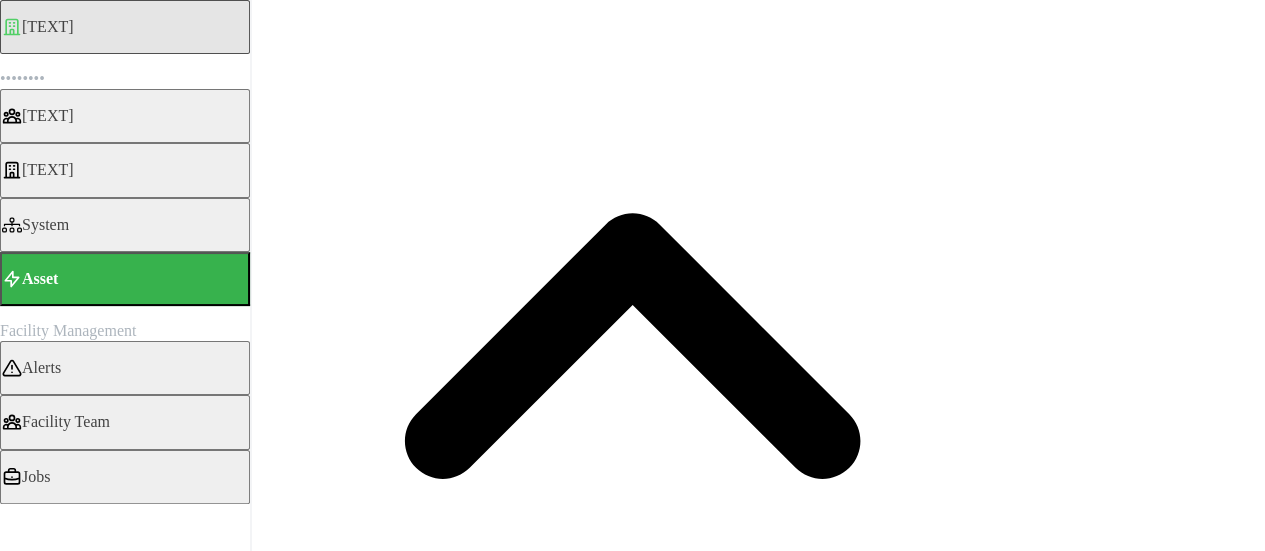 scroll, scrollTop: 500, scrollLeft: 0, axis: vertical 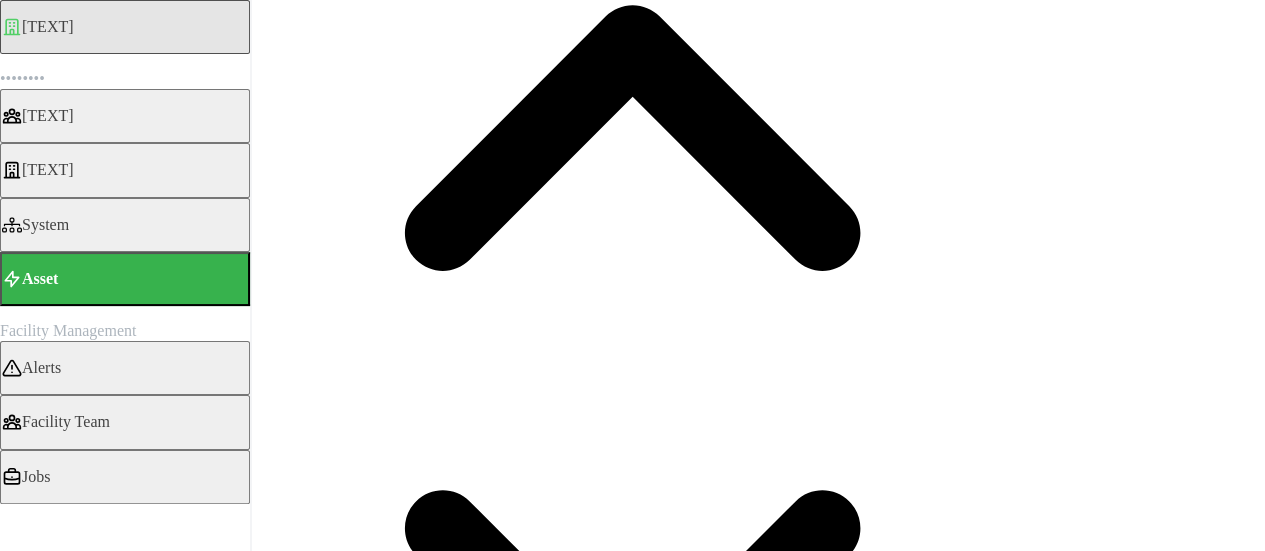 click at bounding box center [16, 11555] 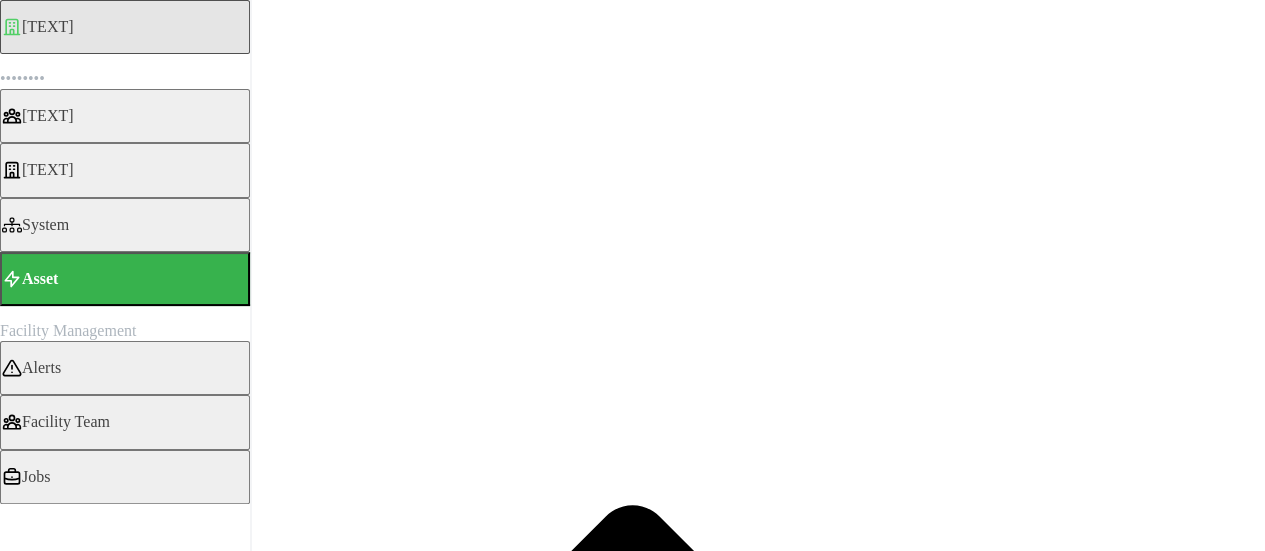 click on "[TEXT]" at bounding box center (6, 4584) 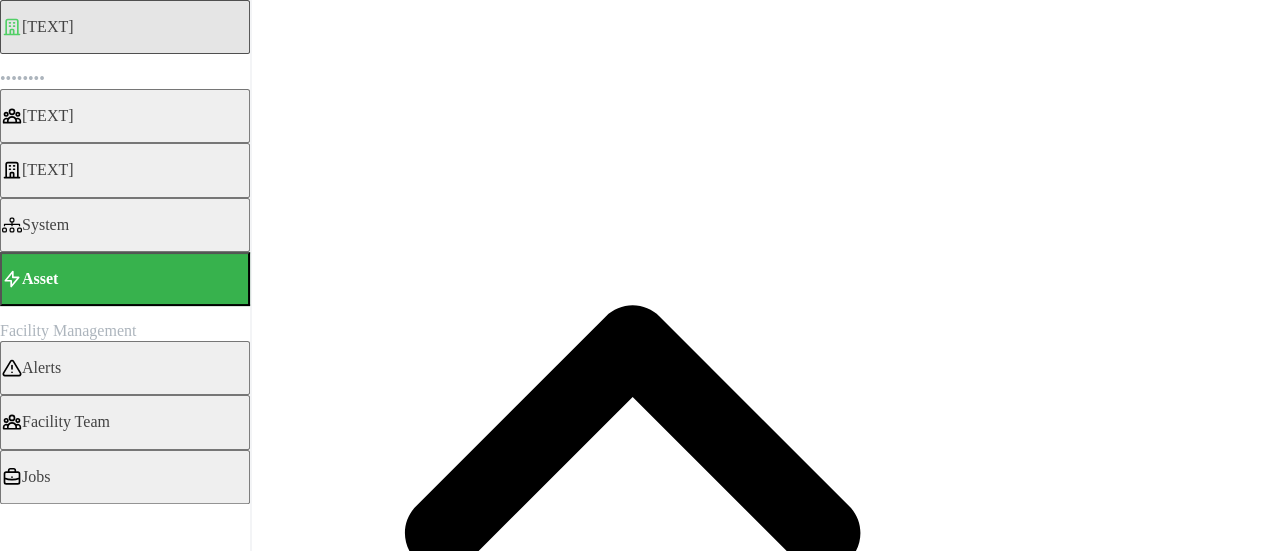 click on "Electric Energy Sensor export real (Phase ABC)" at bounding box center [6, 5311] 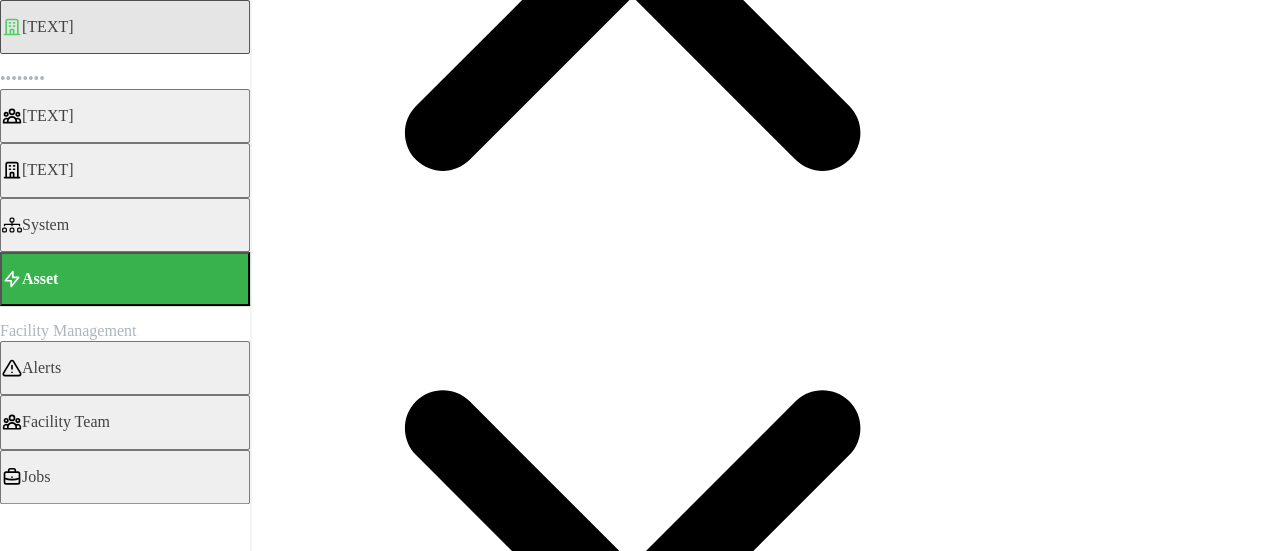click at bounding box center [16, 11453] 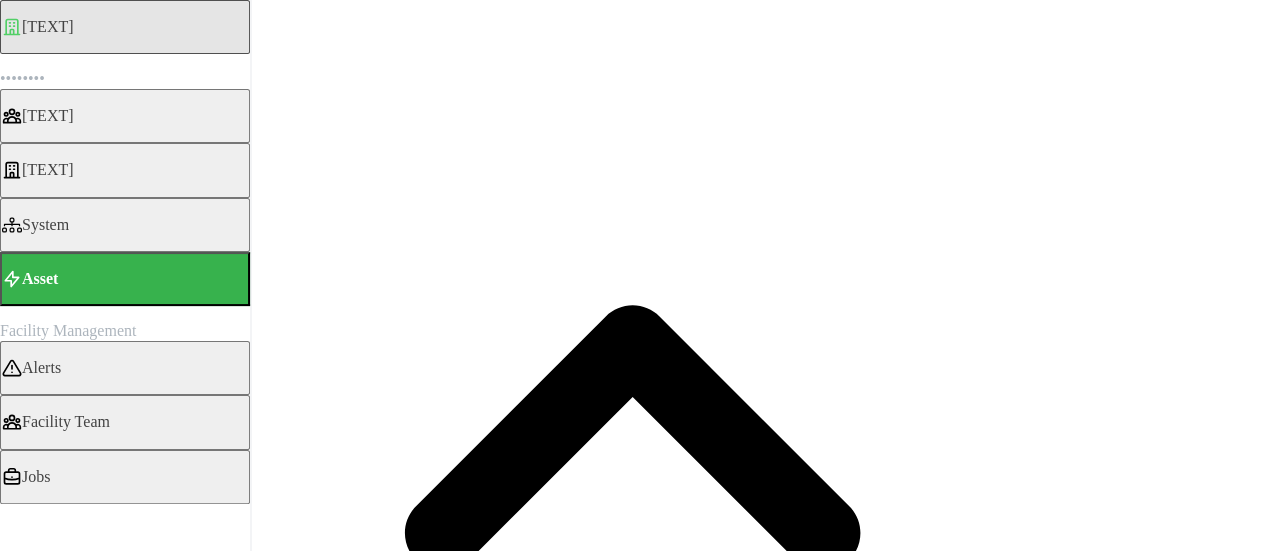 scroll, scrollTop: 300, scrollLeft: 0, axis: vertical 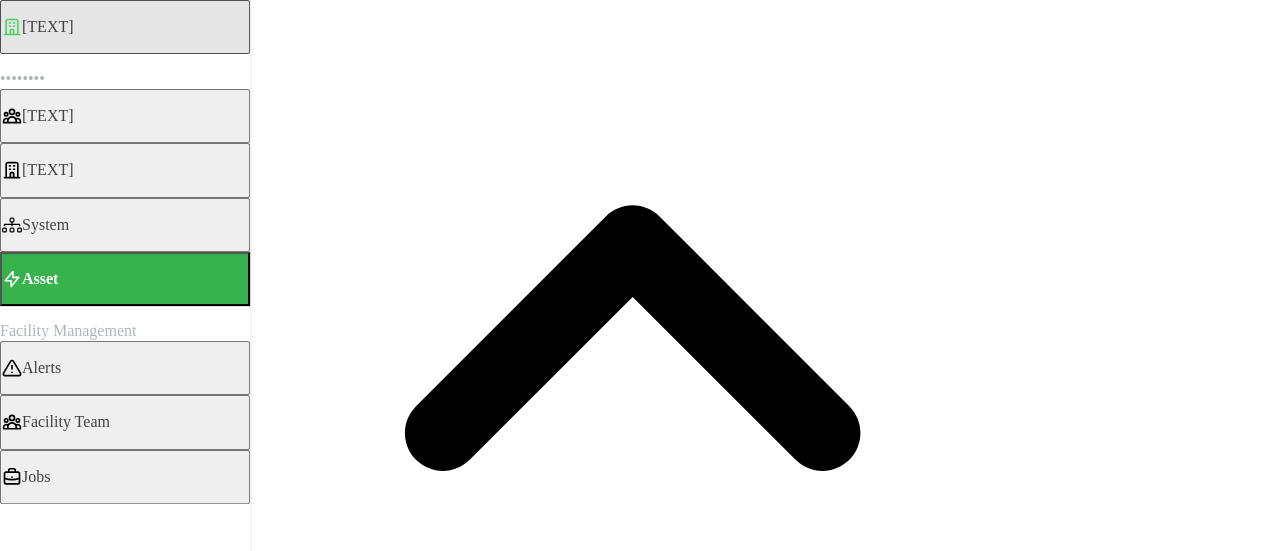 click on "[DATE] - [DATE]" at bounding box center (100, 9056) 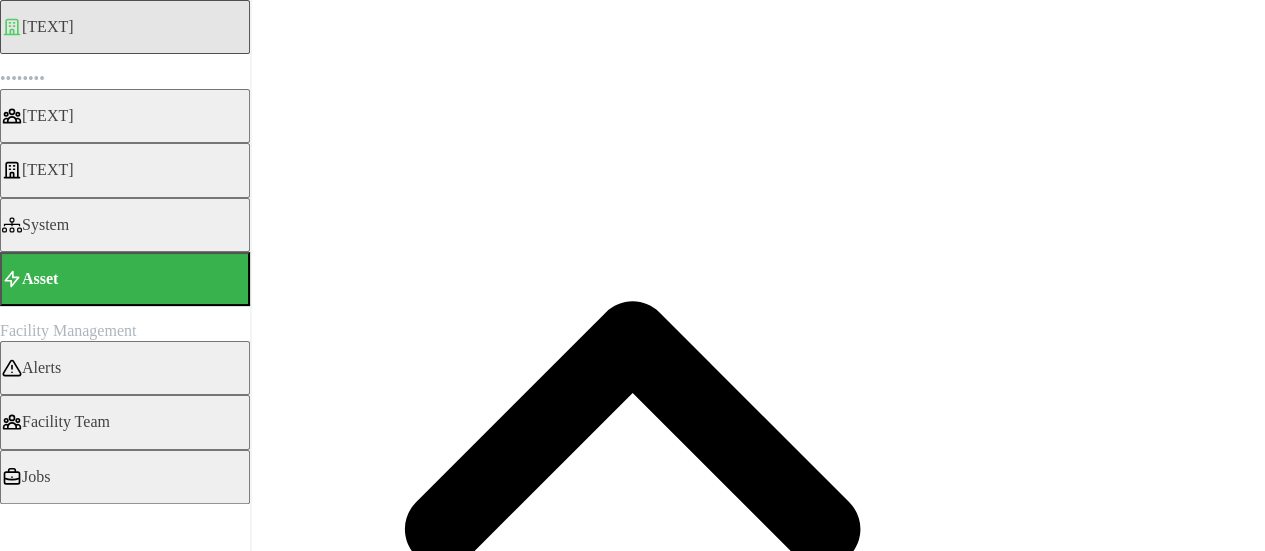 scroll, scrollTop: 200, scrollLeft: 0, axis: vertical 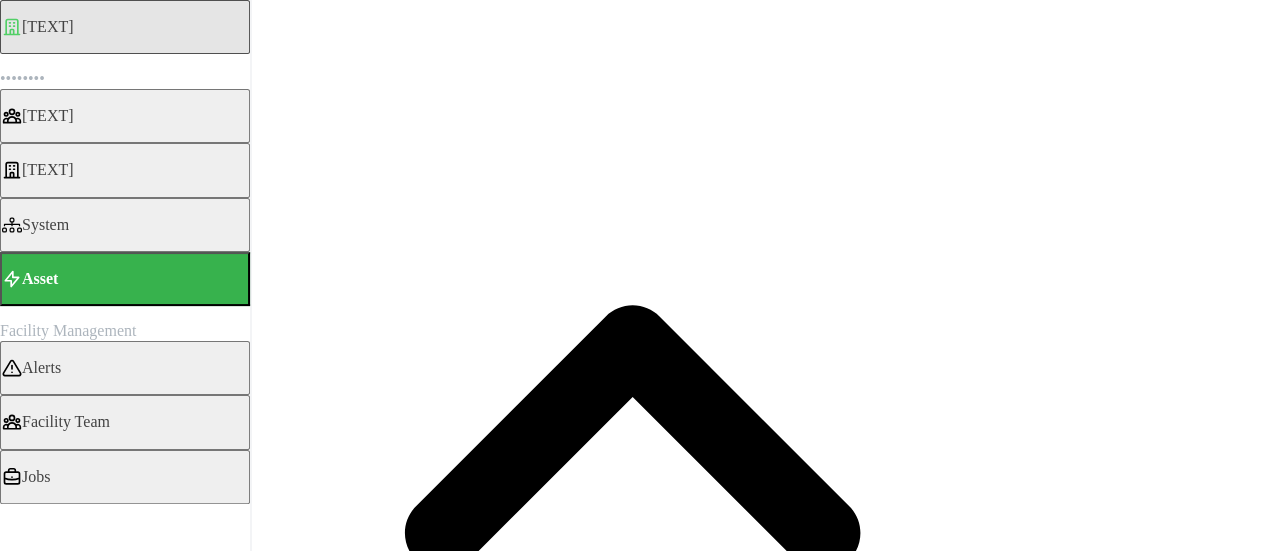 click at bounding box center [75, 13650] 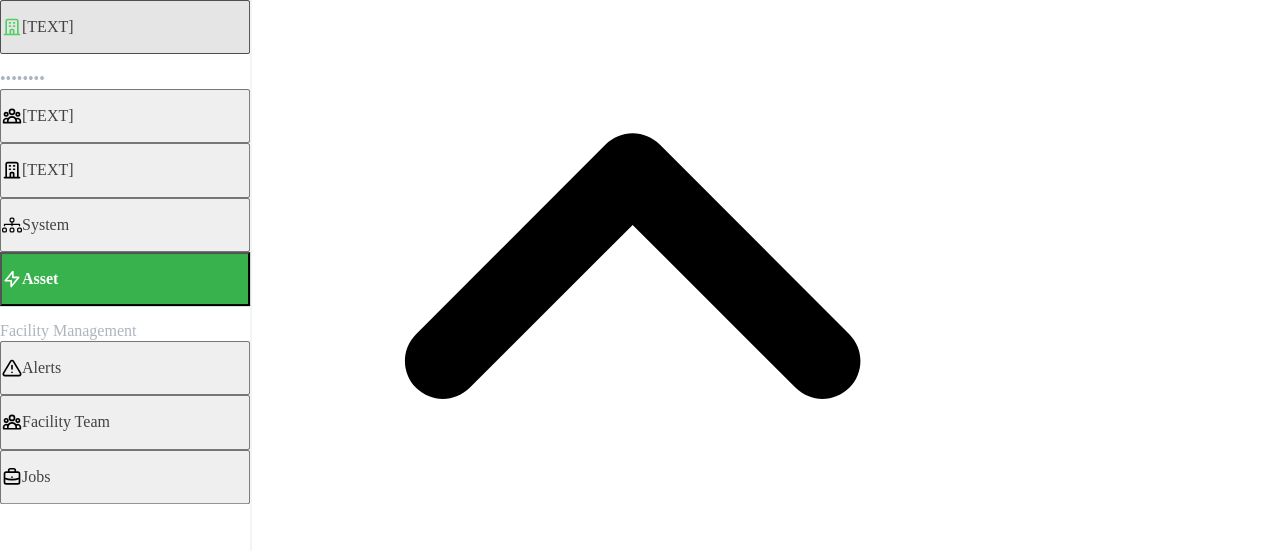 scroll, scrollTop: 697, scrollLeft: 0, axis: vertical 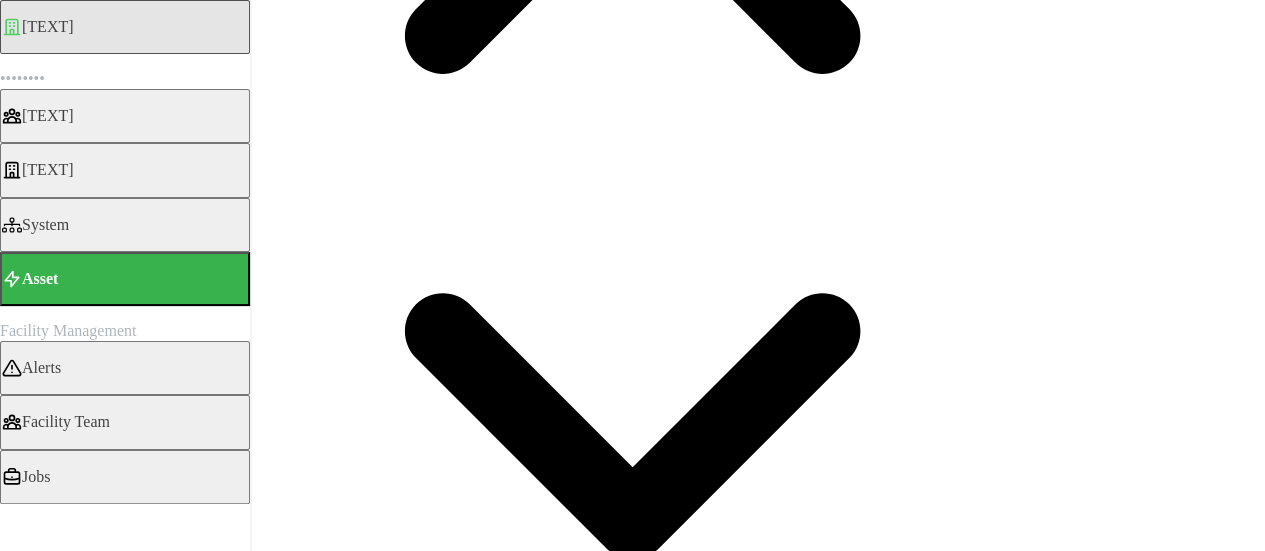 click at bounding box center [16, 11358] 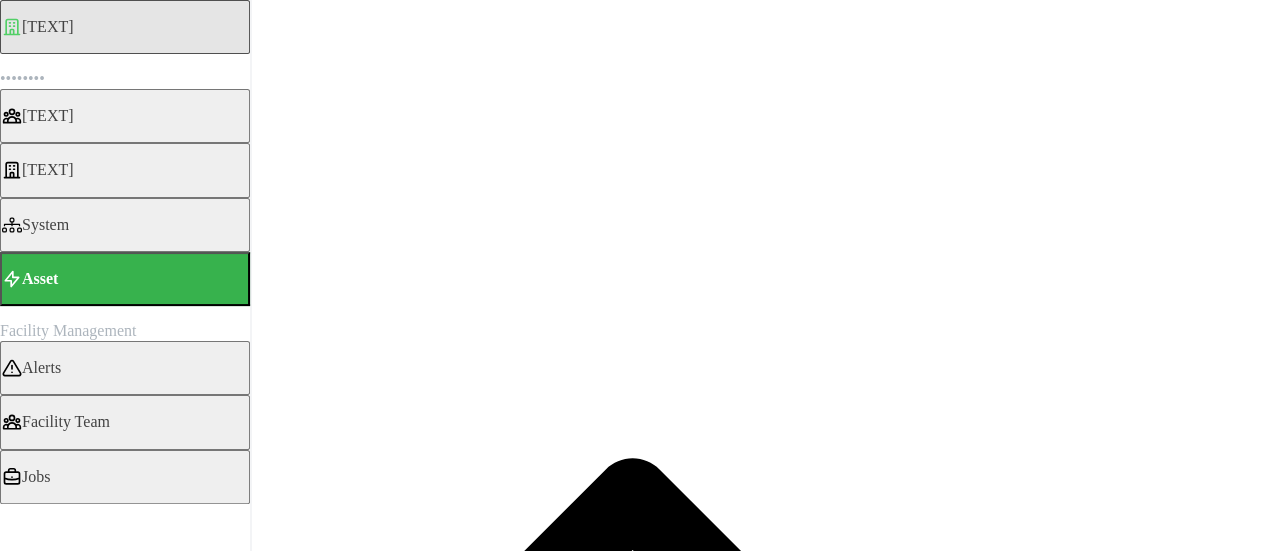 scroll, scrollTop: 0, scrollLeft: 0, axis: both 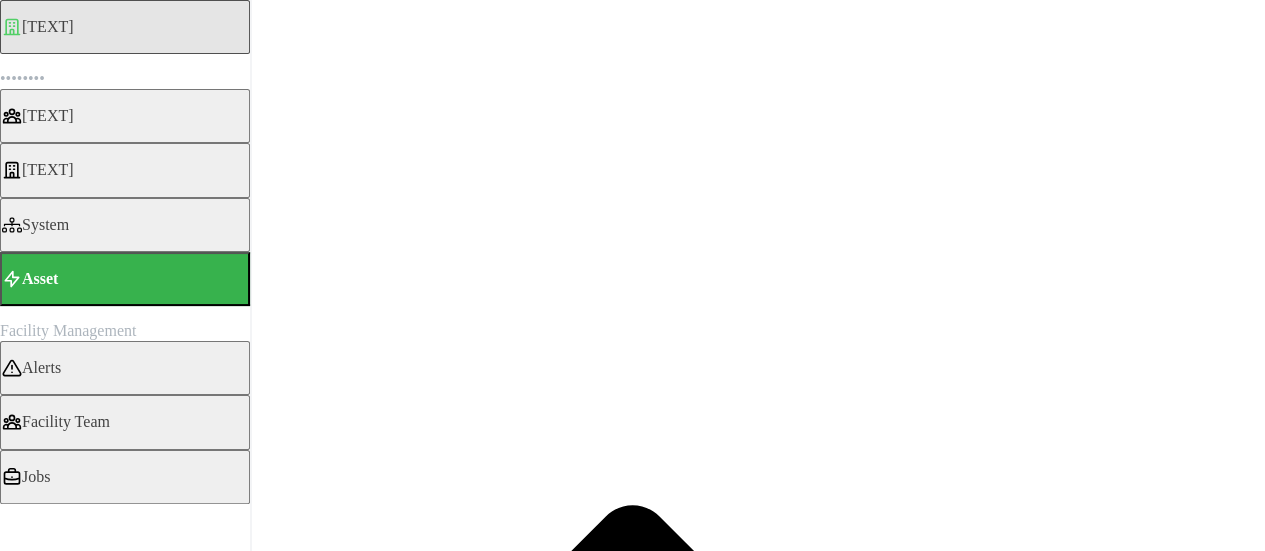 click on "Electric Energy Sensor export real (Phase ABC)" at bounding box center (6, 5511) 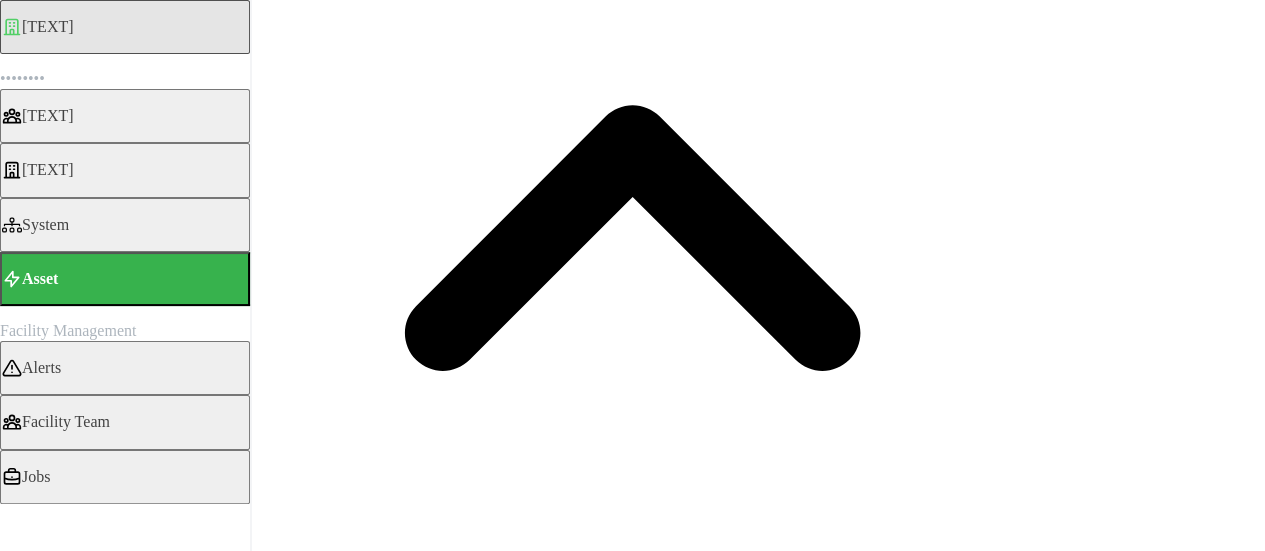 drag, startPoint x: 390, startPoint y: 347, endPoint x: 396, endPoint y: 293, distance: 54.33231 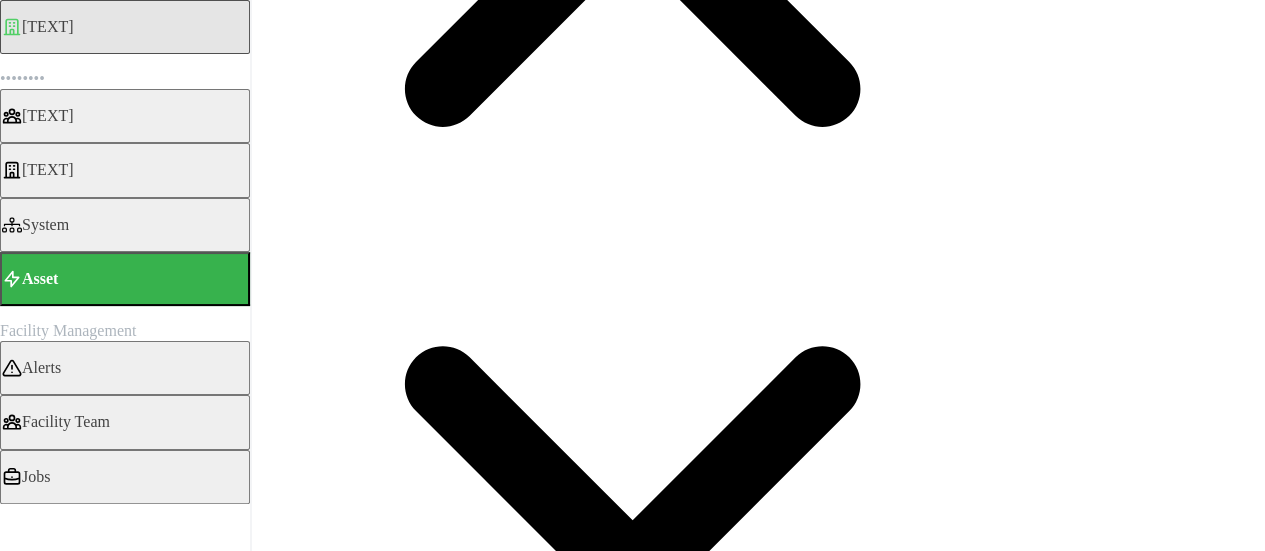 scroll, scrollTop: 697, scrollLeft: 0, axis: vertical 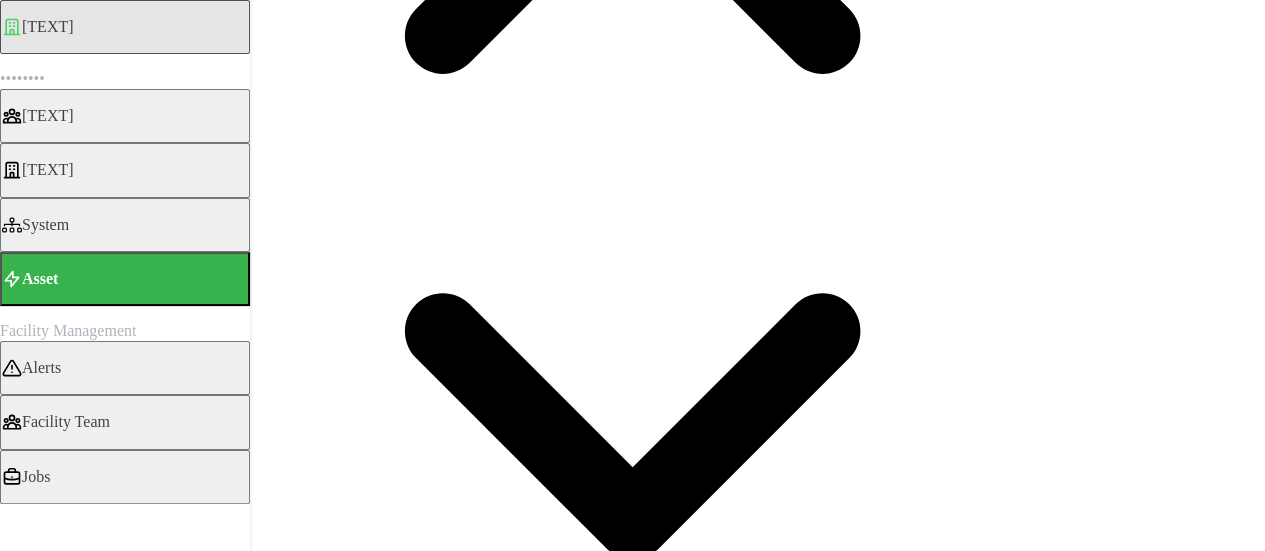 click at bounding box center (16, 11358) 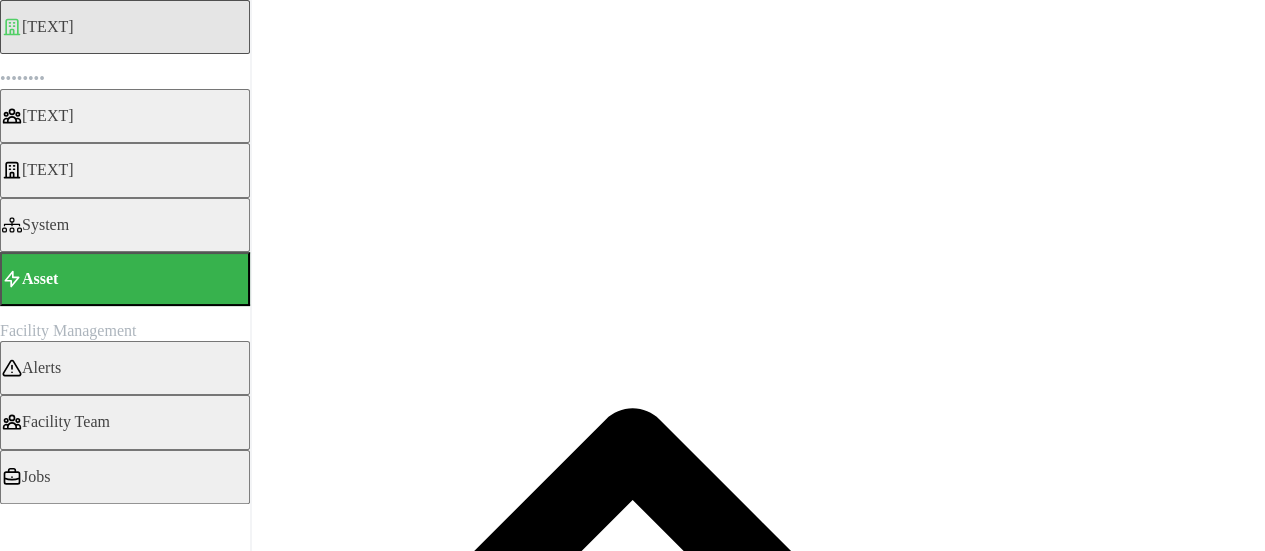 scroll, scrollTop: 297, scrollLeft: 0, axis: vertical 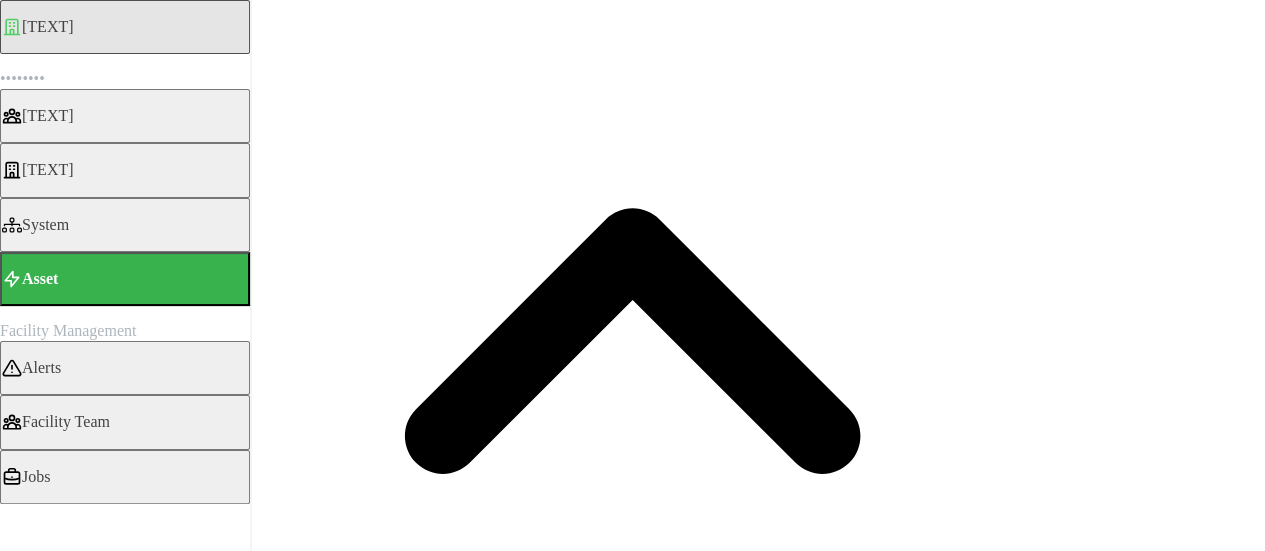 click on "[DATE] - [DATE]" at bounding box center (100, 9059) 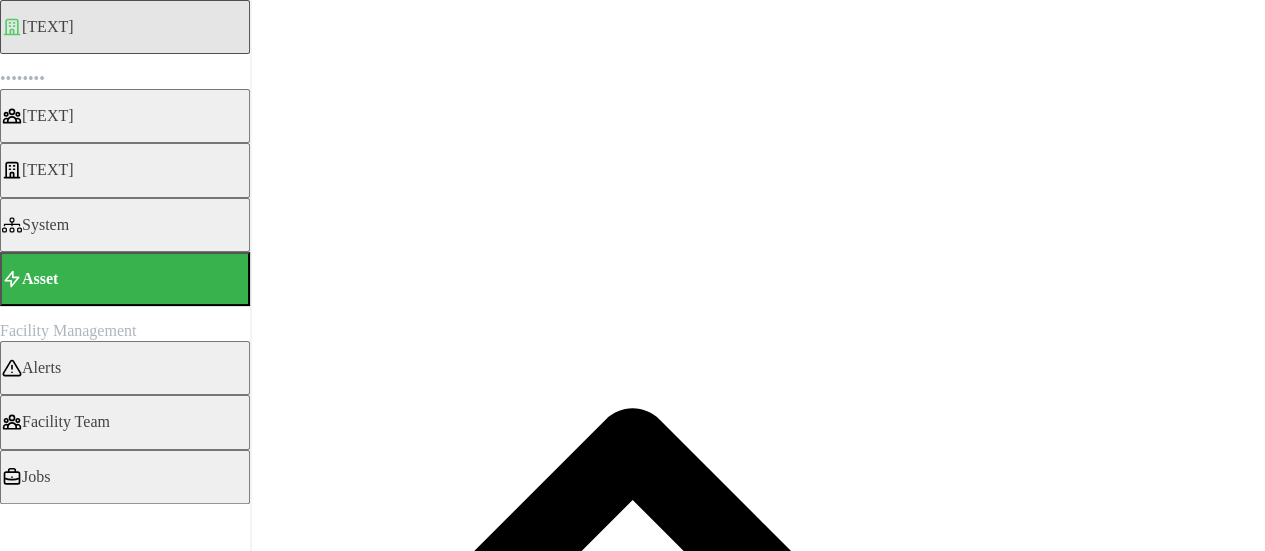 click at bounding box center (158, 13753) 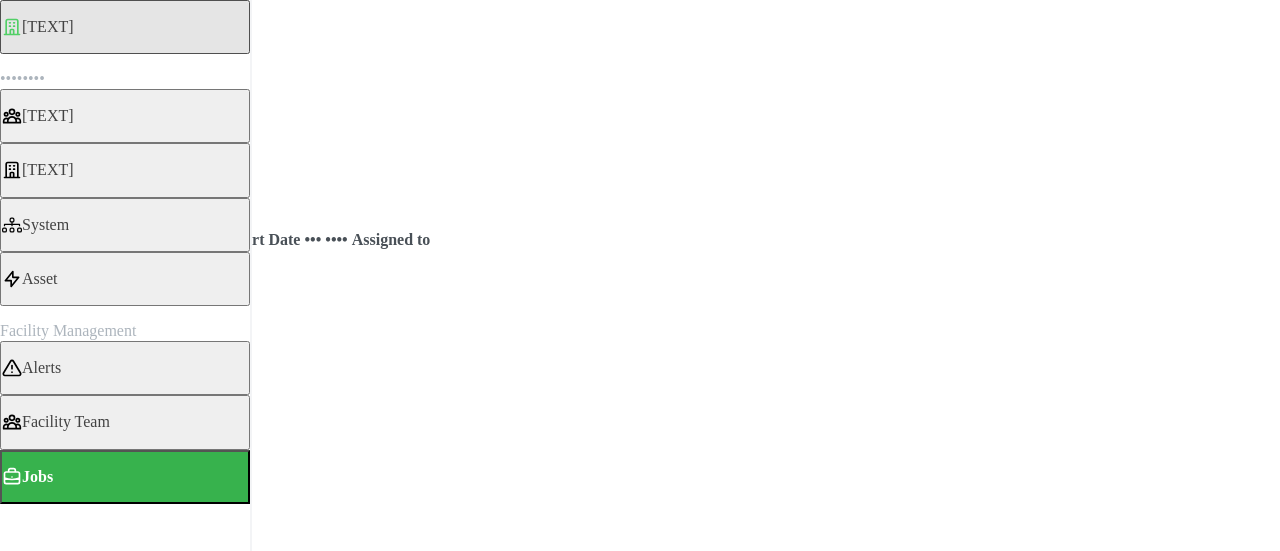 click on "Asset" at bounding box center (125, 279) 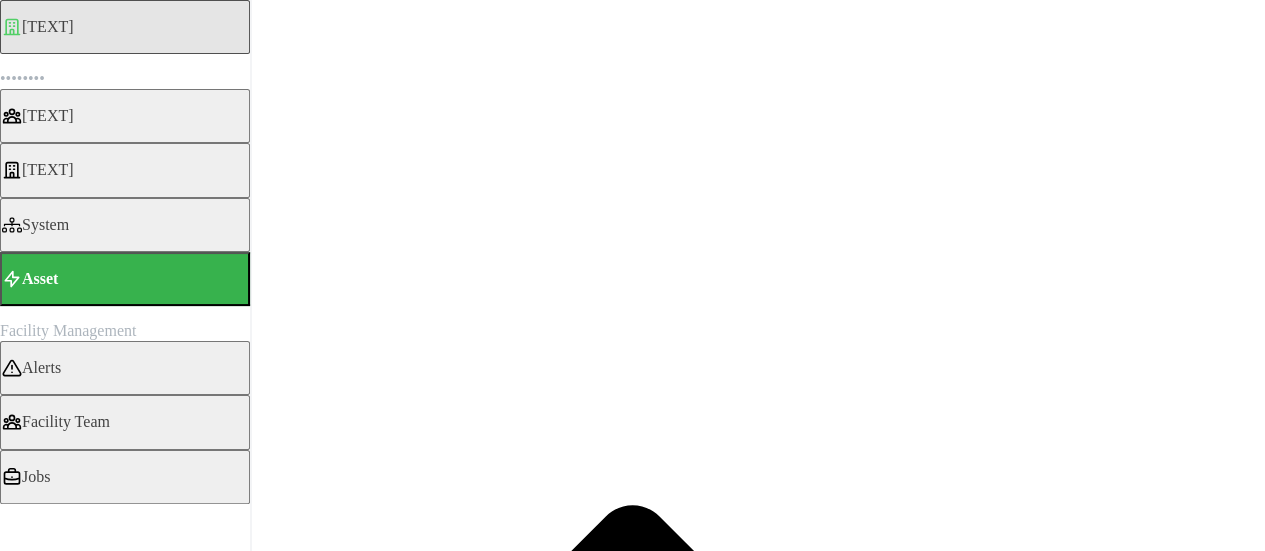 click on "Condensing Unit" at bounding box center [100, 236] 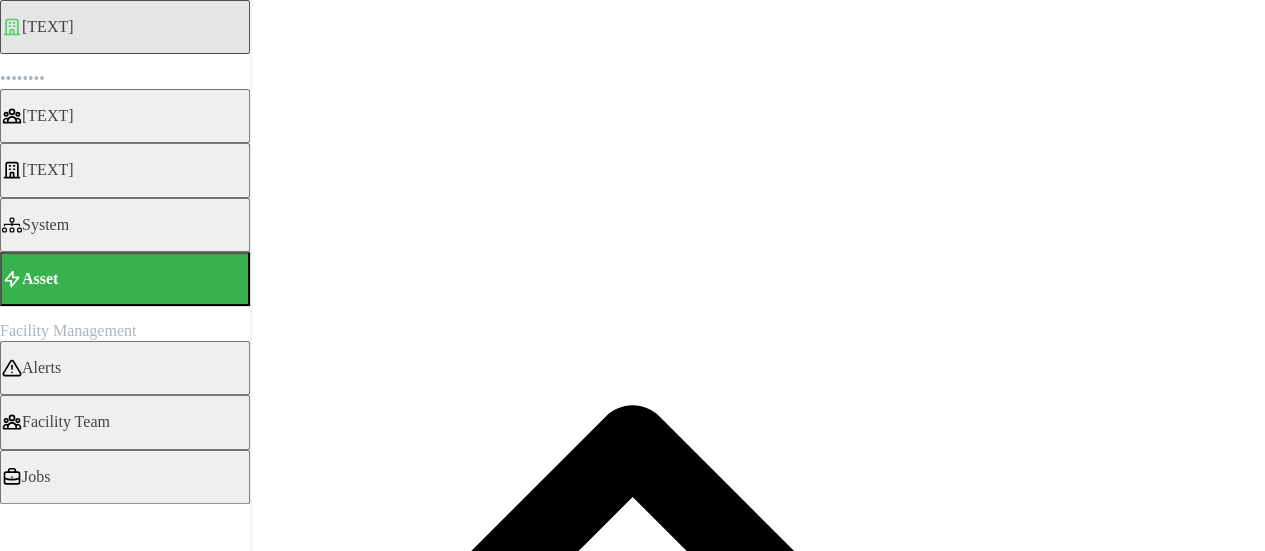 click on "Electric Energy Sensor export real (Phase ABC)" at bounding box center (6, 5411) 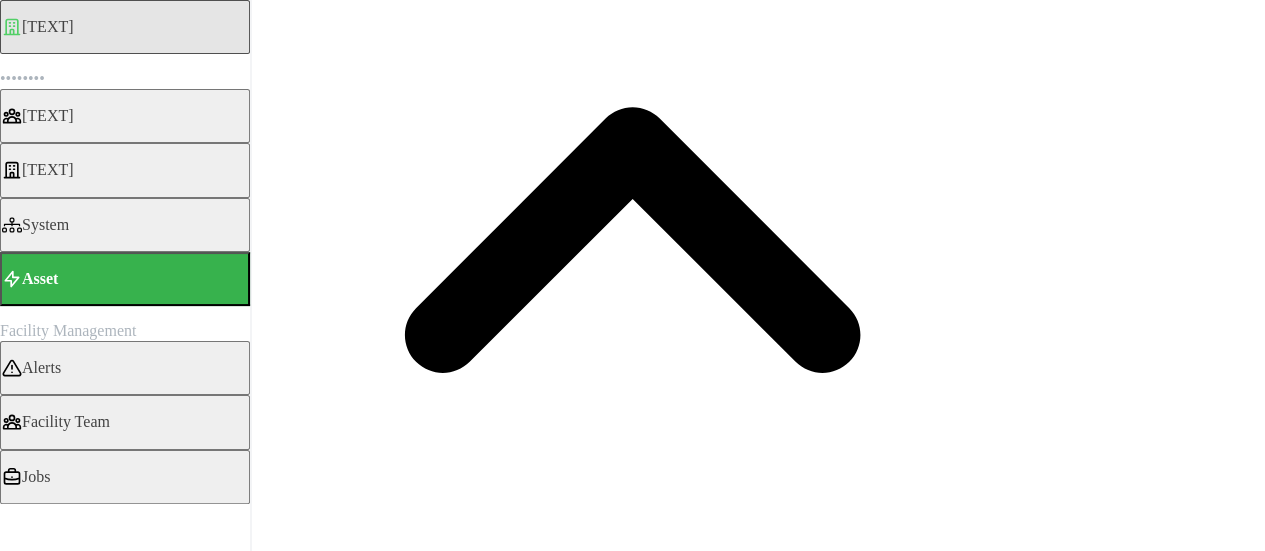 scroll, scrollTop: 400, scrollLeft: 0, axis: vertical 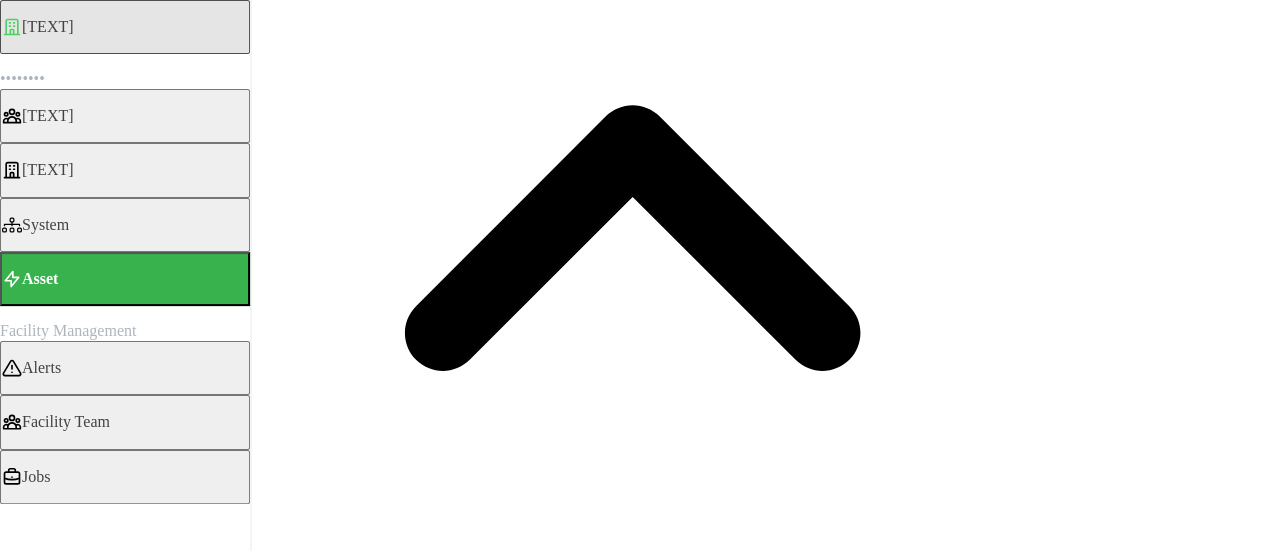 click on "Render chart" at bounding box center [61, 11604] 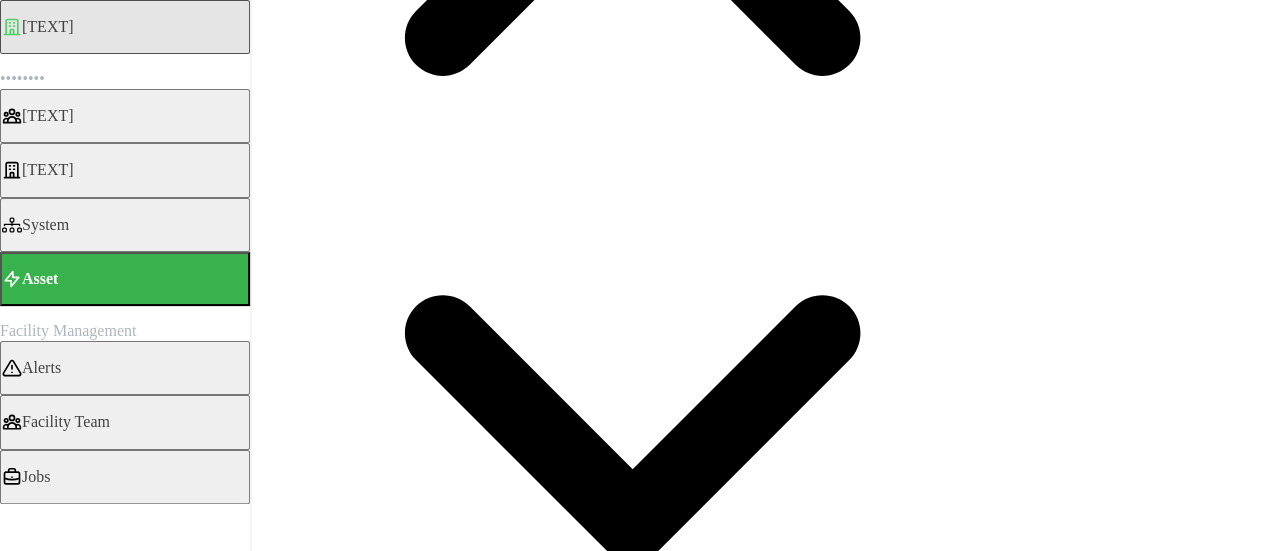 scroll, scrollTop: 697, scrollLeft: 0, axis: vertical 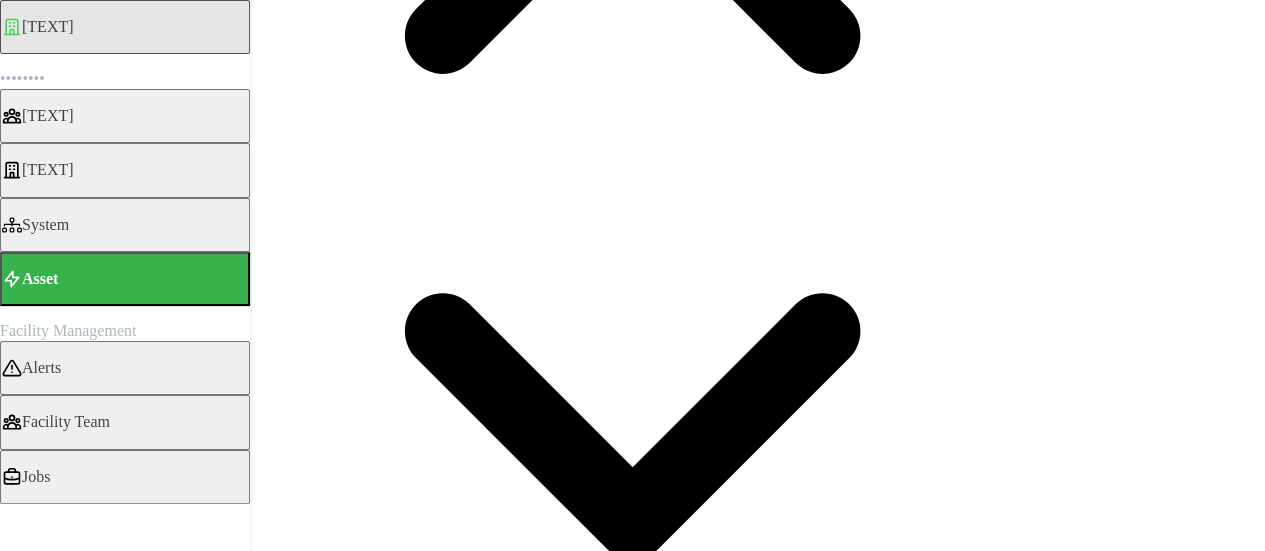 click at bounding box center (16, 11358) 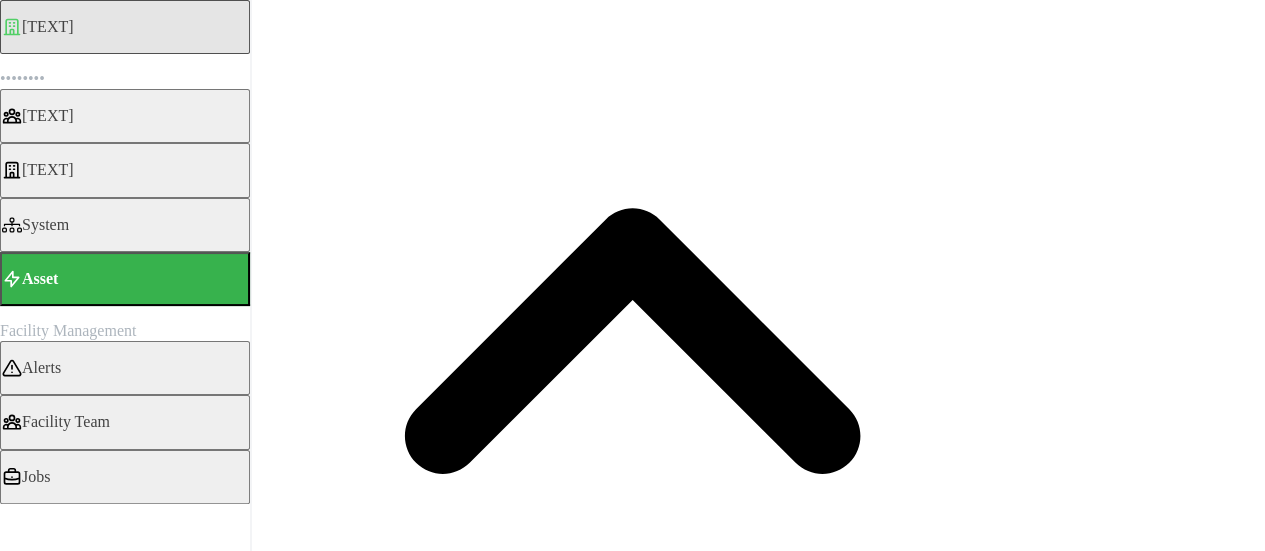 scroll, scrollTop: 0, scrollLeft: 0, axis: both 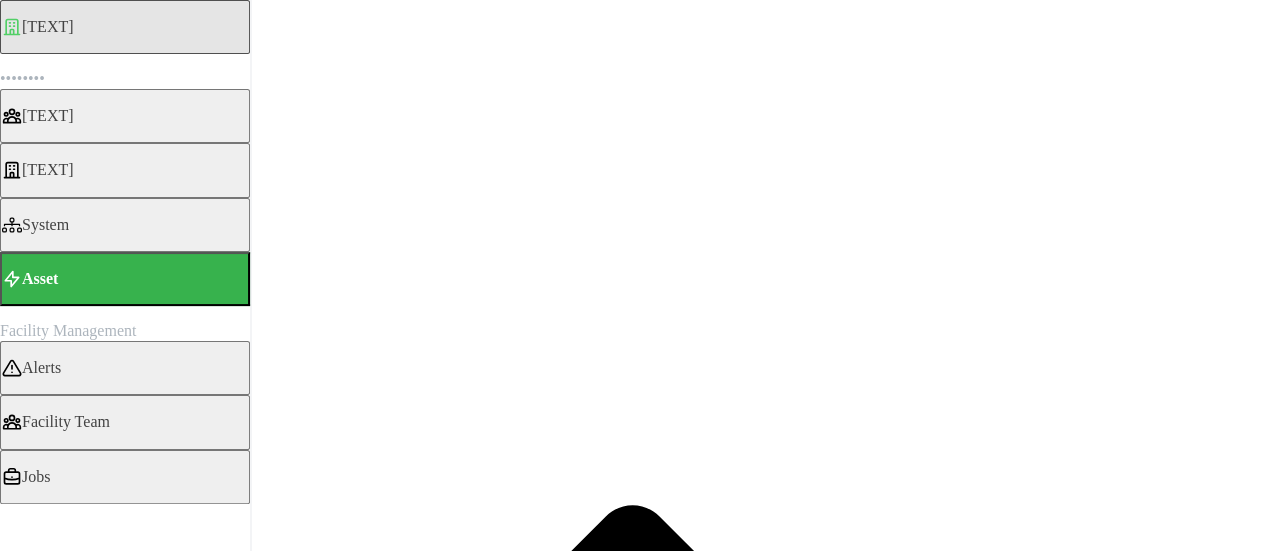 click on "1h" at bounding box center (21, 1732) 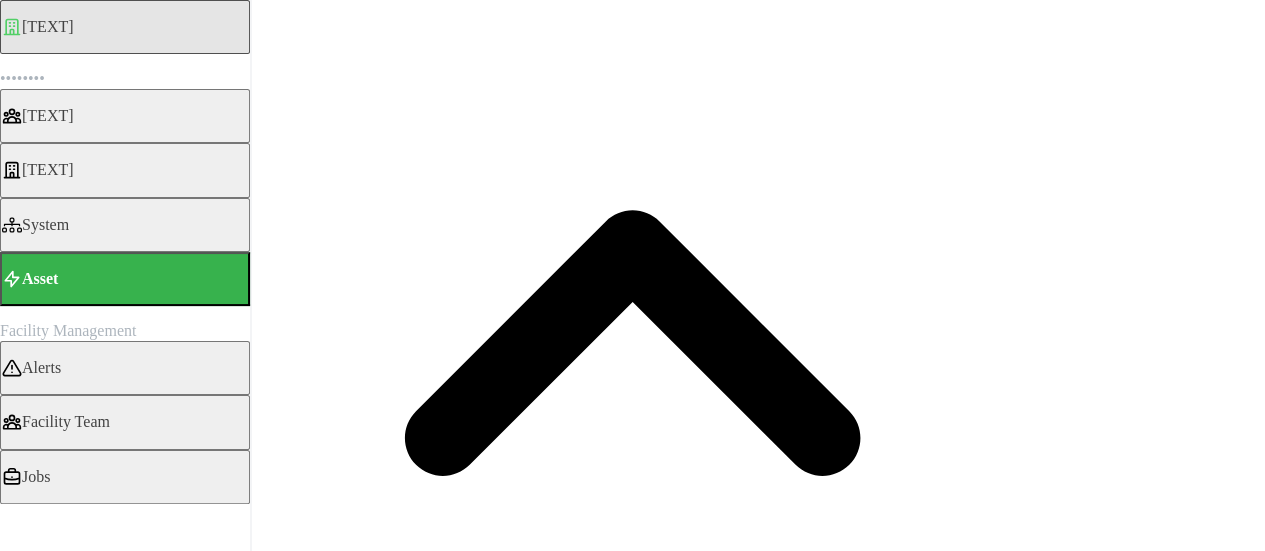 scroll, scrollTop: 600, scrollLeft: 0, axis: vertical 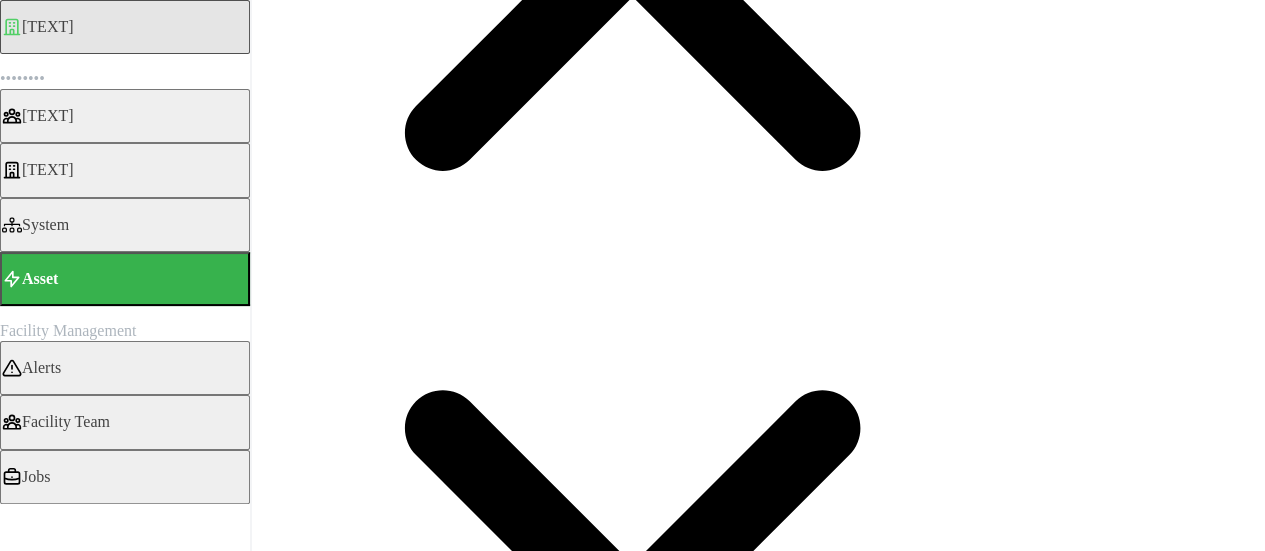 click at bounding box center [632, 11455] 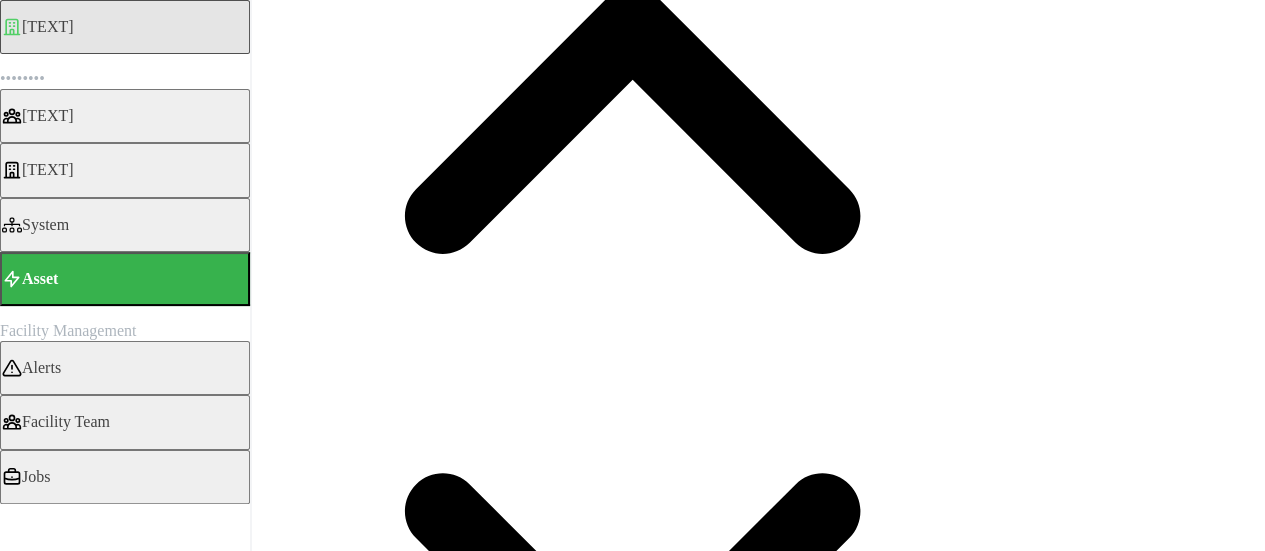 scroll, scrollTop: 500, scrollLeft: 0, axis: vertical 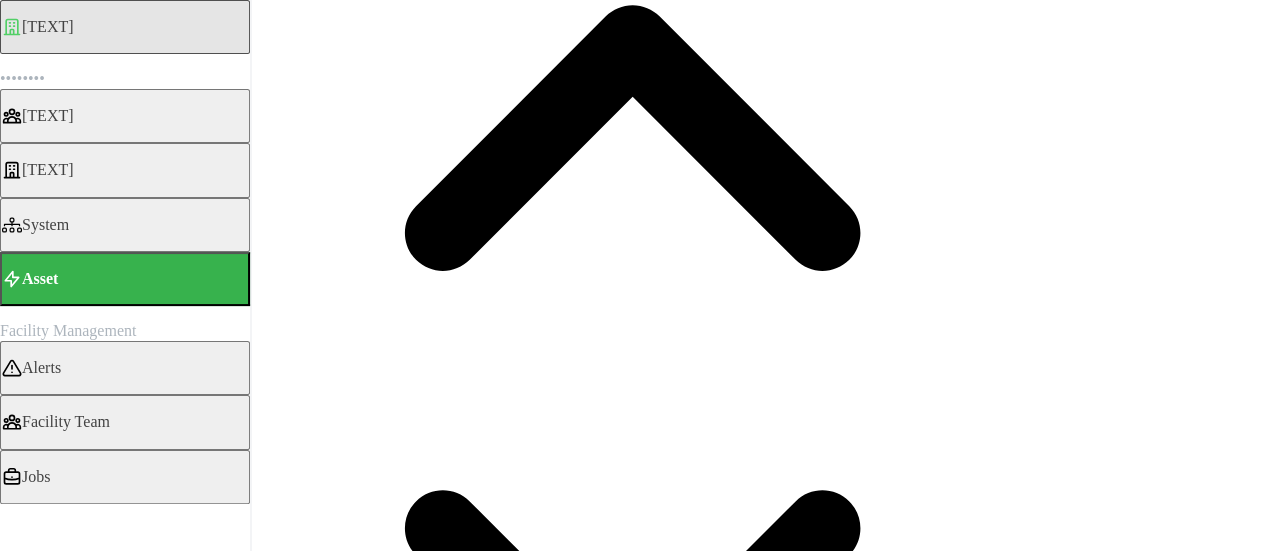 click on "Render chart" at bounding box center [61, 11504] 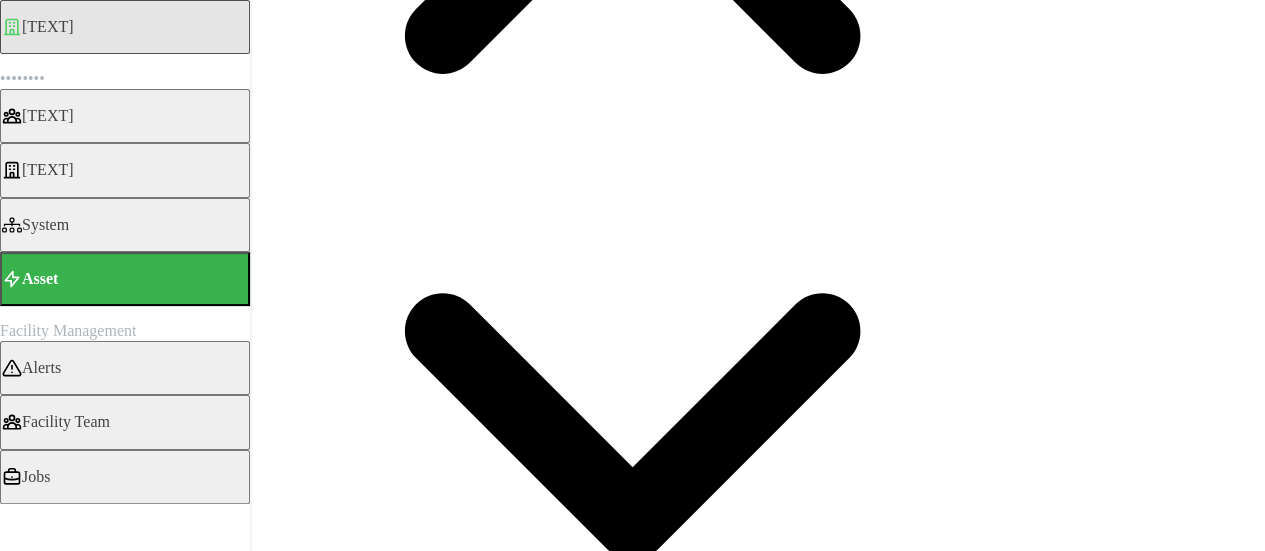 click at bounding box center (16, 11358) 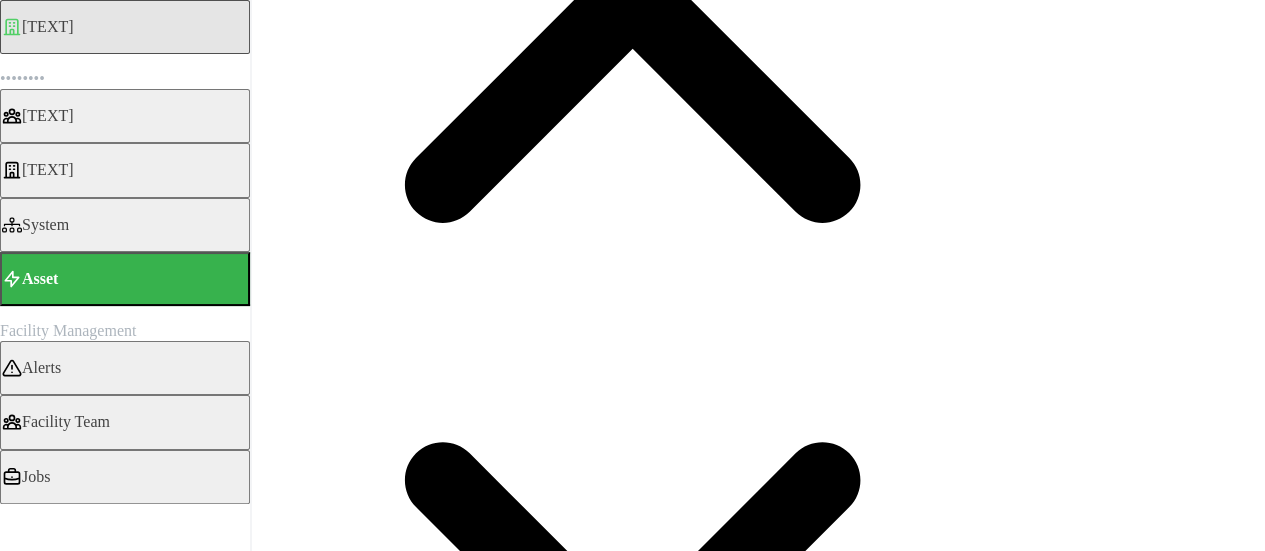 scroll, scrollTop: 297, scrollLeft: 0, axis: vertical 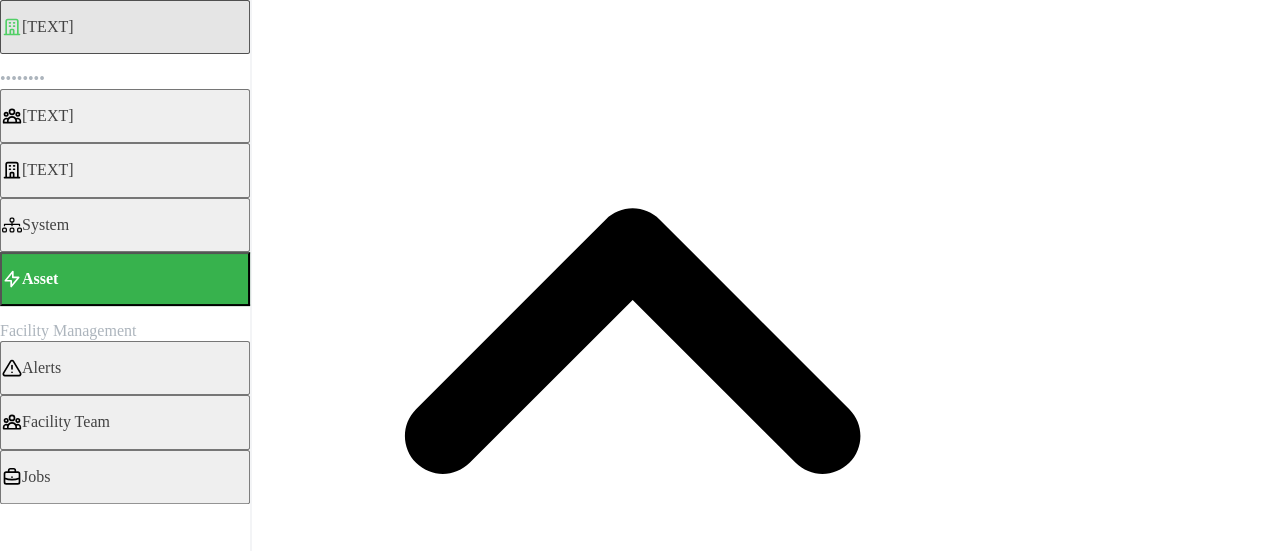 click on "[DATE] - [DATE]" at bounding box center (100, 9059) 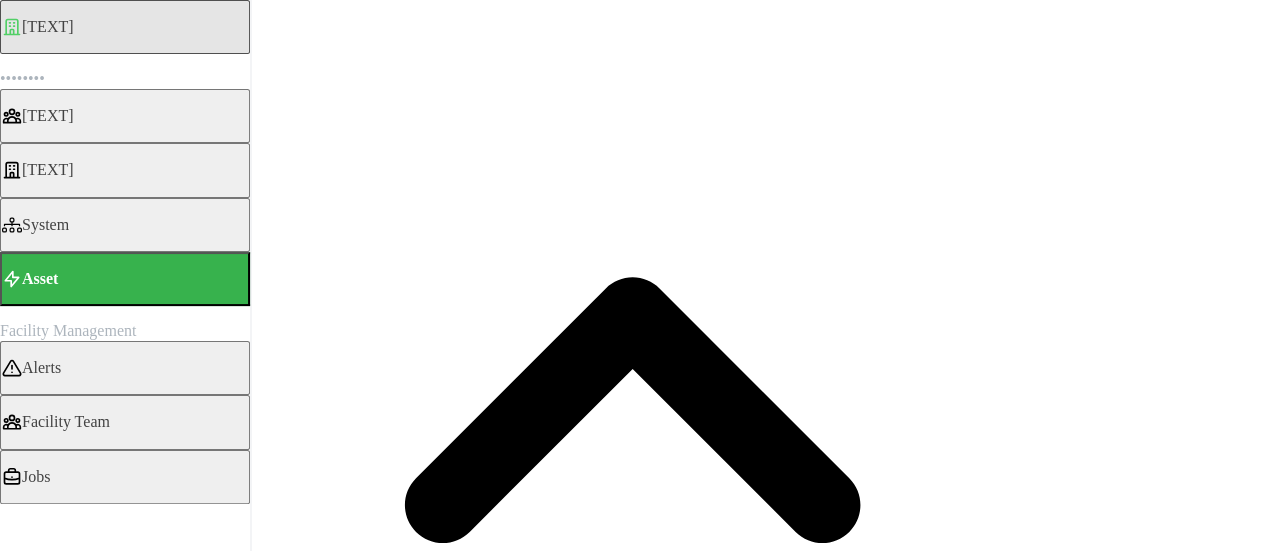 scroll, scrollTop: 197, scrollLeft: 0, axis: vertical 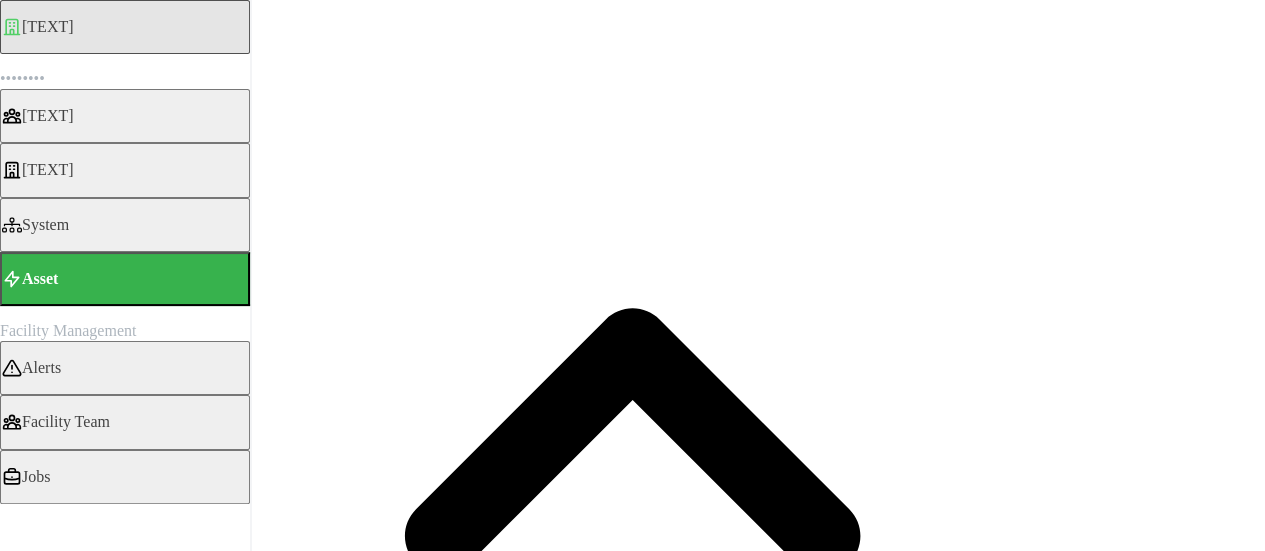 click at bounding box center [75, 13653] 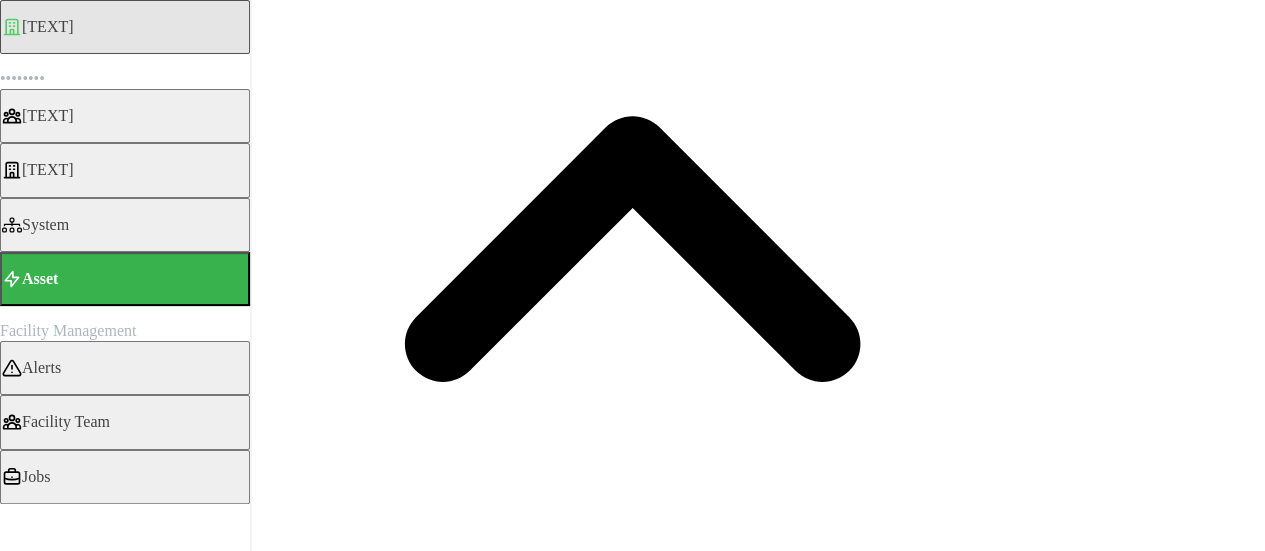 scroll, scrollTop: 497, scrollLeft: 0, axis: vertical 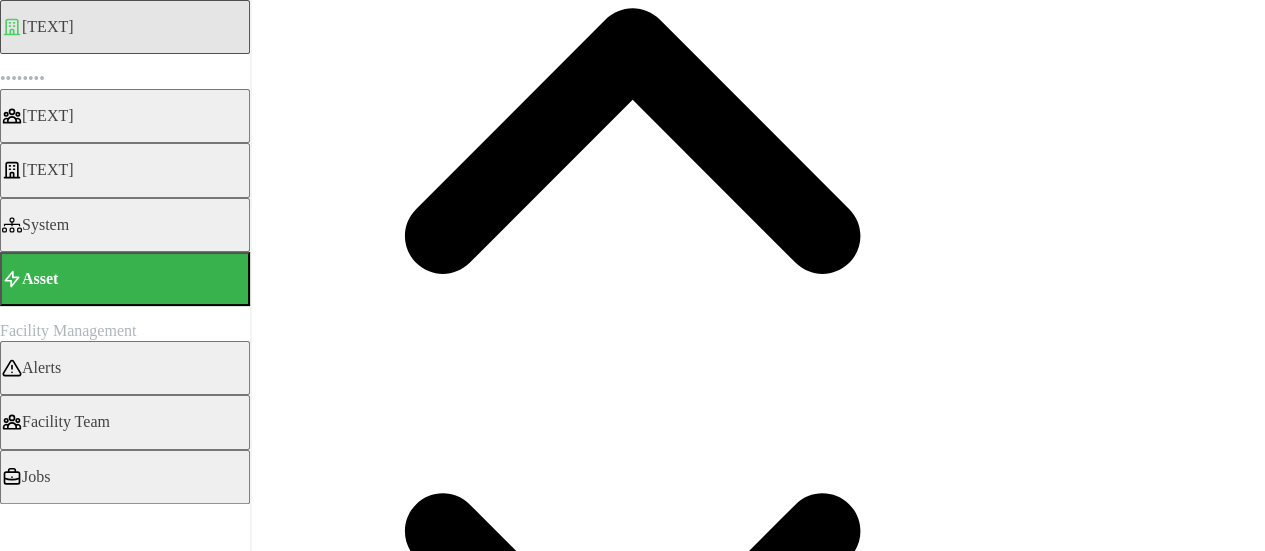 click on "Render chart" at bounding box center [61, 11507] 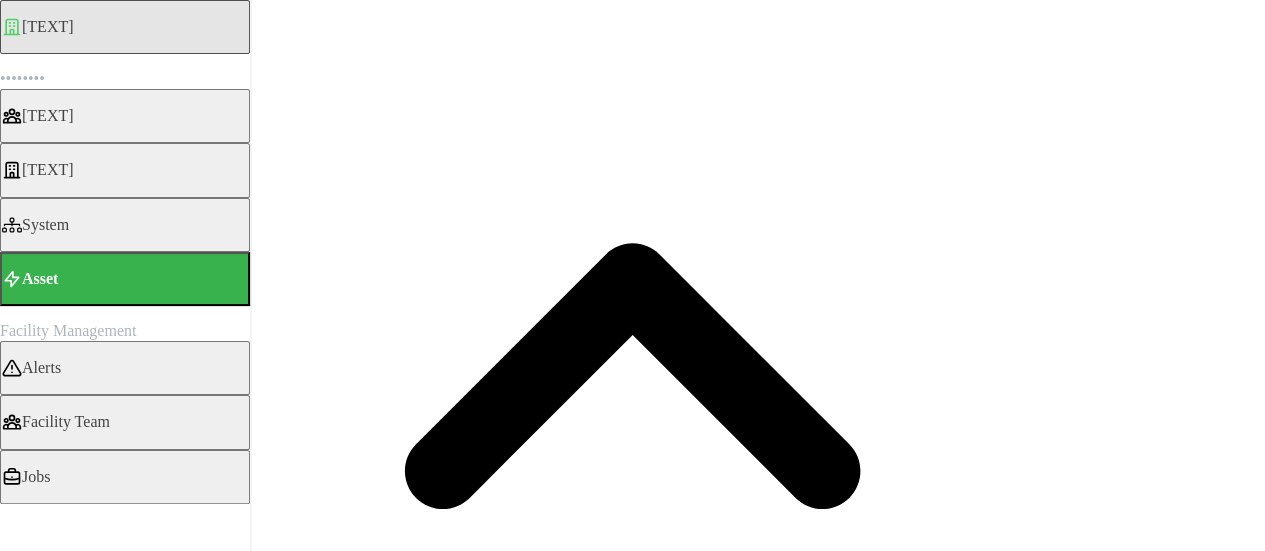 scroll, scrollTop: 197, scrollLeft: 0, axis: vertical 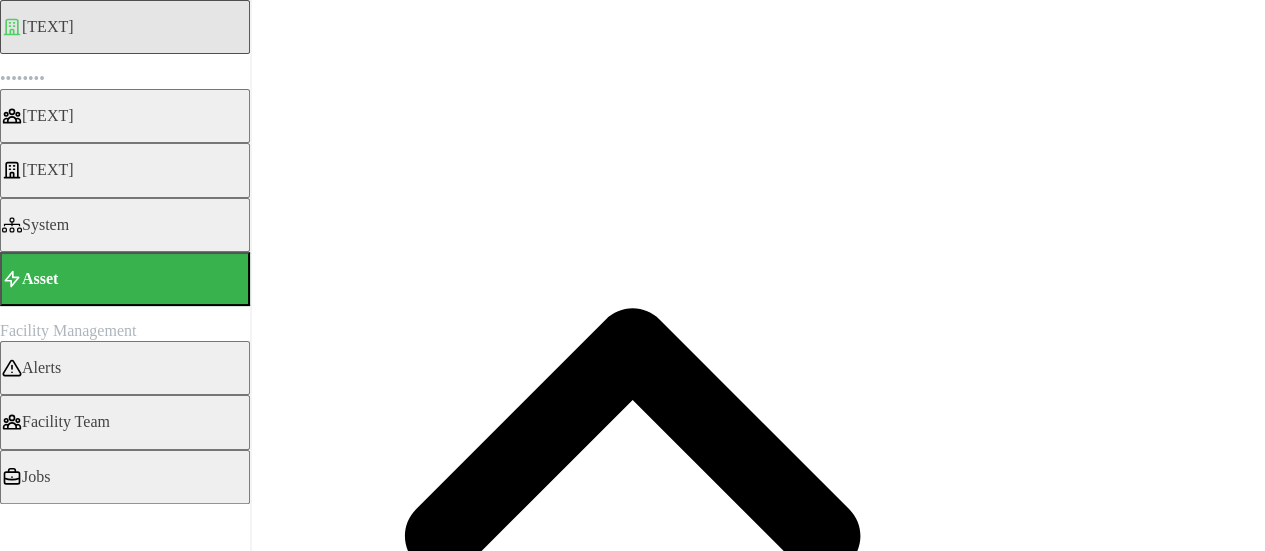 click on "[TEXT]" at bounding box center (6, 4387) 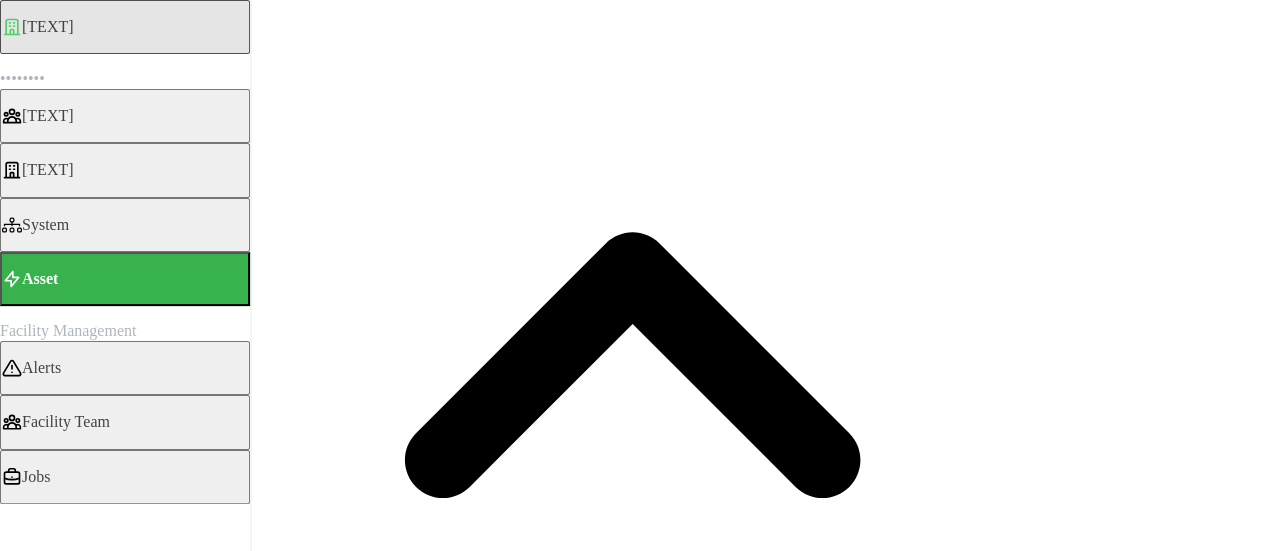 scroll, scrollTop: 297, scrollLeft: 0, axis: vertical 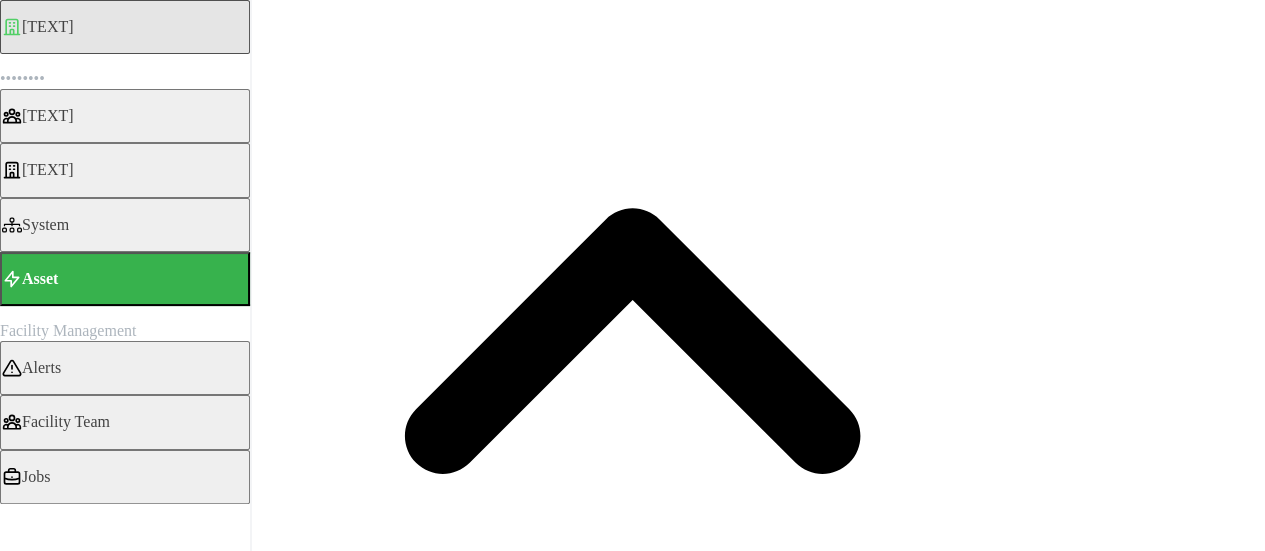 click on "Render chart" at bounding box center [49, 11733] 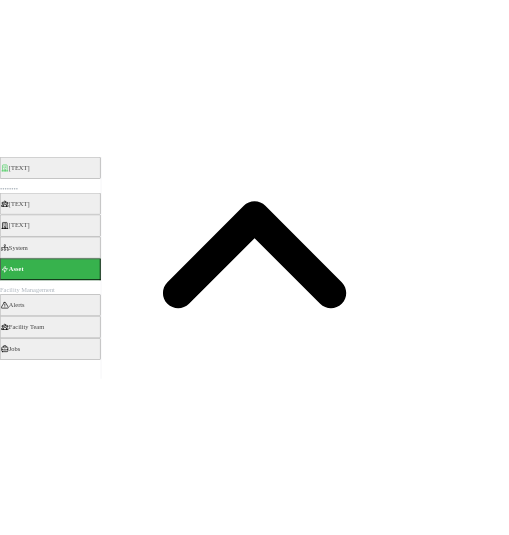 scroll, scrollTop: 597, scrollLeft: 0, axis: vertical 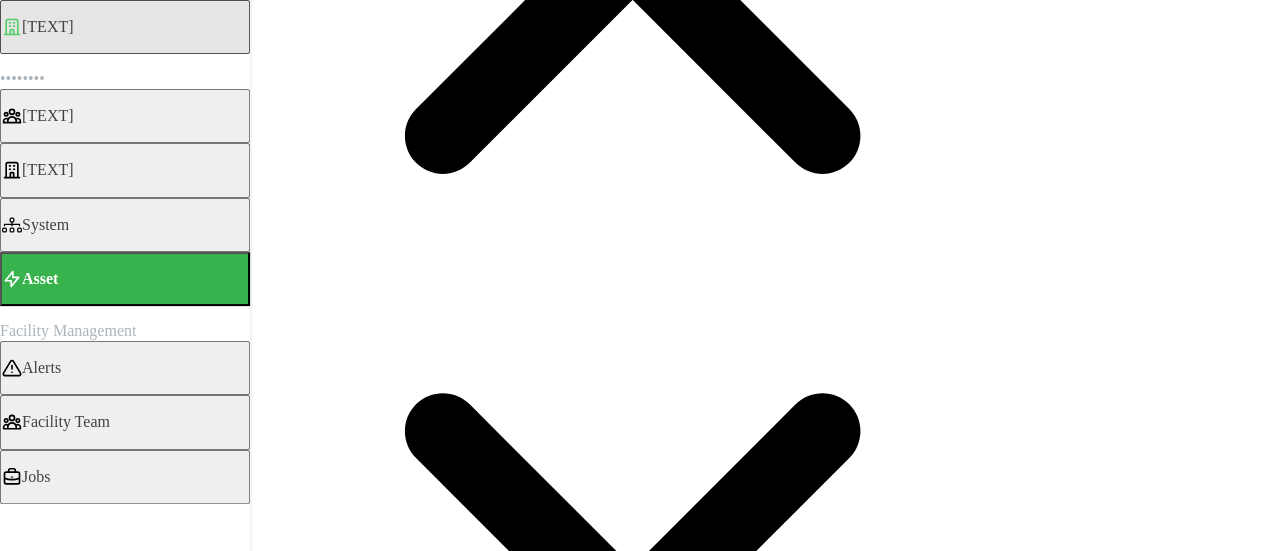 click at bounding box center [16, 11456] 